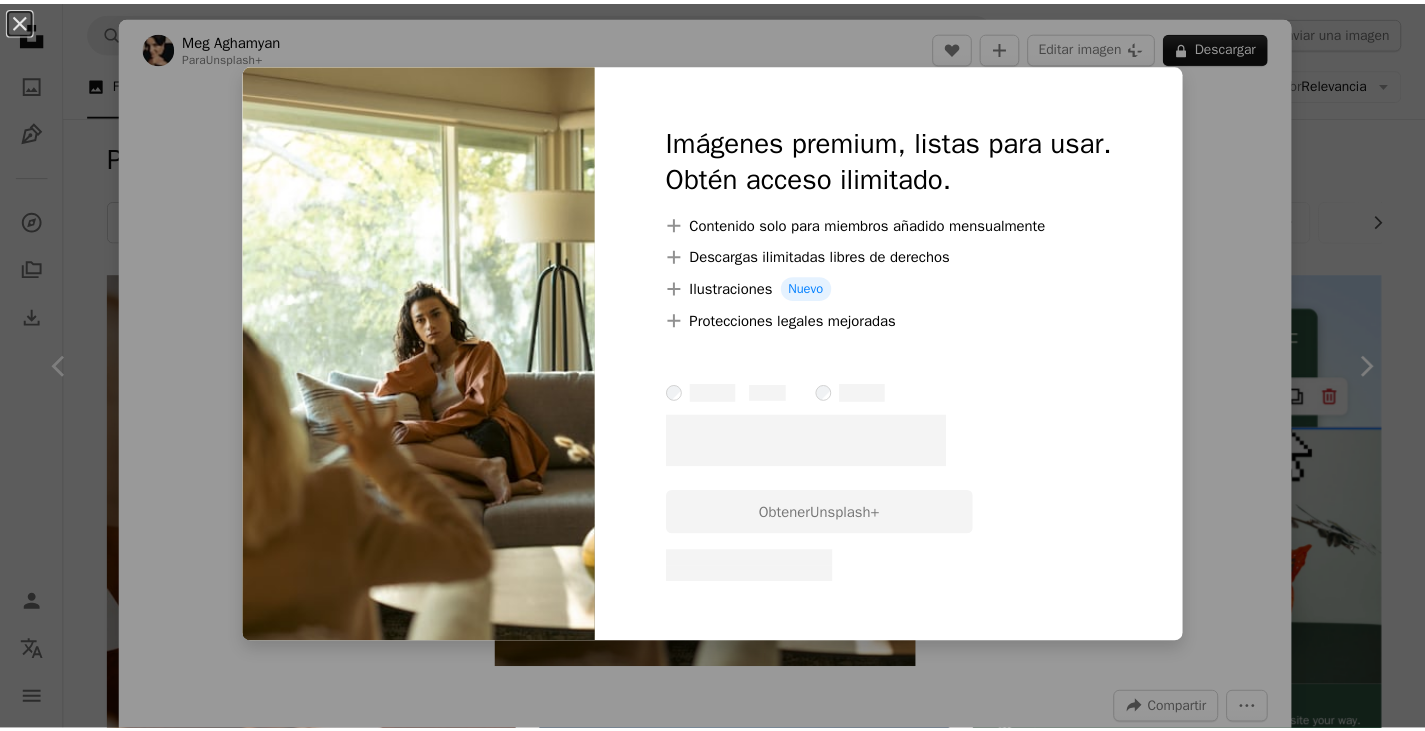 scroll, scrollTop: 1346, scrollLeft: 0, axis: vertical 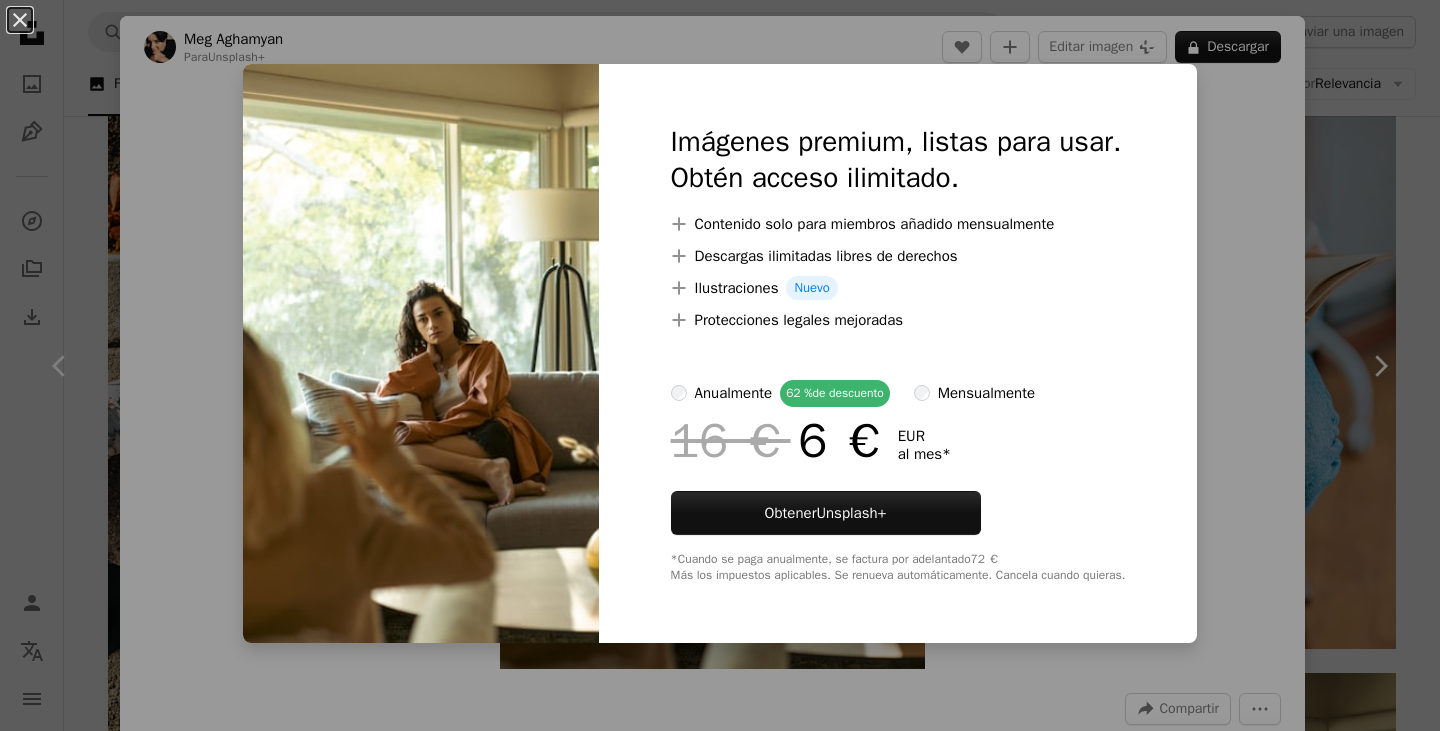 click on "An X shape Imágenes premium, listas para usar. Obtén acceso ilimitado. A plus sign Contenido solo para miembros añadido mensualmente A plus sign Descargas ilimitadas libres de derechos A plus sign Ilustraciones  Nuevo A plus sign Protecciones legales mejoradas anualmente 62 %  de descuento mensualmente 16 €   6 € EUR al mes * Obtener  Unsplash+ *Cuando se paga anualmente, se factura por adelantado  72 € Más los impuestos aplicables. Se renueva automáticamente. Cancela cuando quieras." at bounding box center [720, 365] 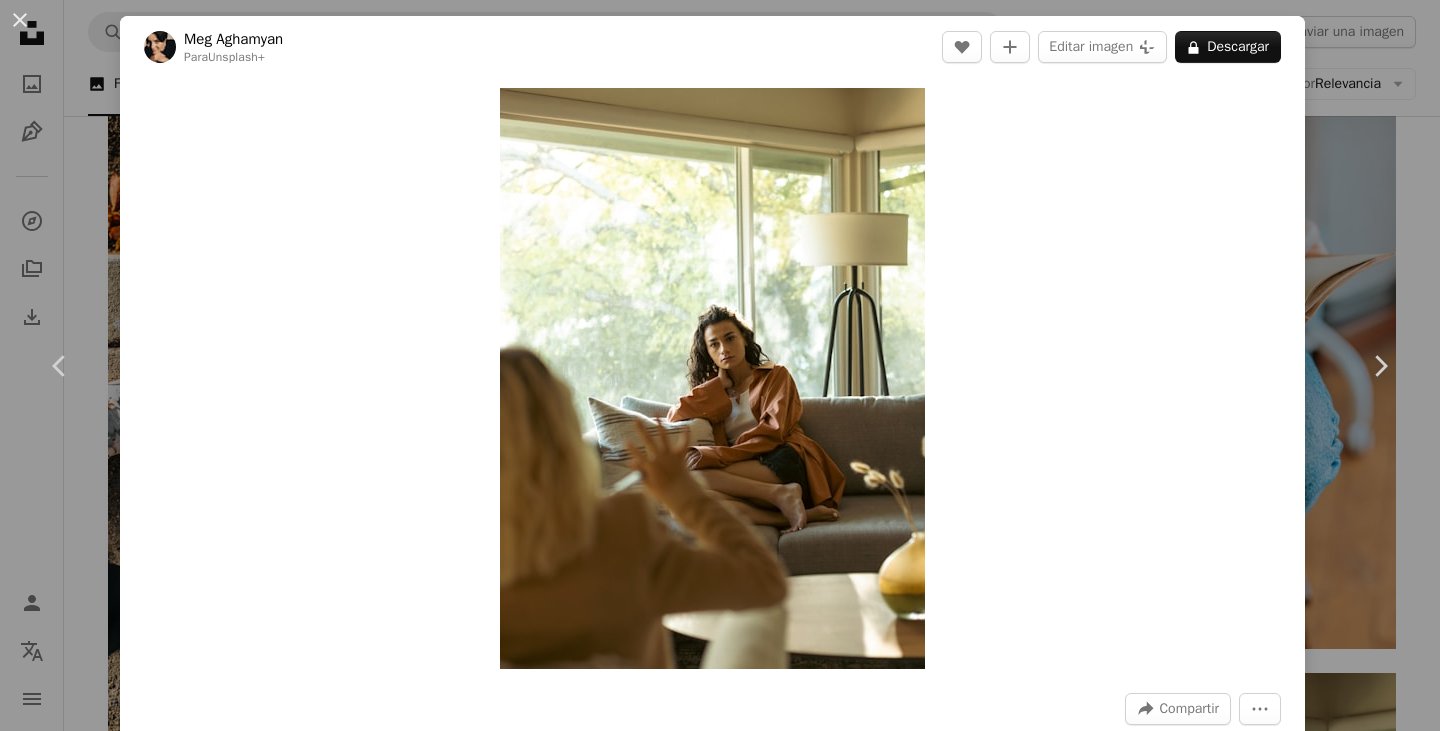 click on "An X shape Chevron left Chevron right [FIRST] [LAST] Para  Unsplash+ A heart A plus sign Editar imagen   Plus sign for Unsplash+ A lock   Descargar Zoom in A forward-right arrow Compartir More Actions Calendar outlined Publicado el  [DAY] de [MONTH] de [YEAR] Safety Con la  Licencia Unsplash+ salud mental terapia apoyo amigo psicología psicólogo prevención del suicidio Imágenes de dominio público De esta serie Chevron right Plus sign for Unsplash+ Plus sign for Unsplash+ Plus sign for Unsplash+ Plus sign for Unsplash+ Plus sign for Unsplash+ Plus sign for Unsplash+ Plus sign for Unsplash+ Plus sign for Unsplash+ Plus sign for Unsplash+ Plus sign for Unsplash+ Imágenes relacionadas Plus sign for Unsplash+ A heart A plus sign [FIRST] [LAST] Para  Unsplash+ A lock   Descargar Plus sign for Unsplash+ A heart A plus sign [FIRST] [LAST] Para  Unsplash+ A lock   Descargar Plus sign for Unsplash+ A heart A plus sign A. C. Para  Unsplash+ A lock   Descargar Plus sign for Unsplash+ A heart A plus sign [FIRST] [LAST]" at bounding box center [720, 365] 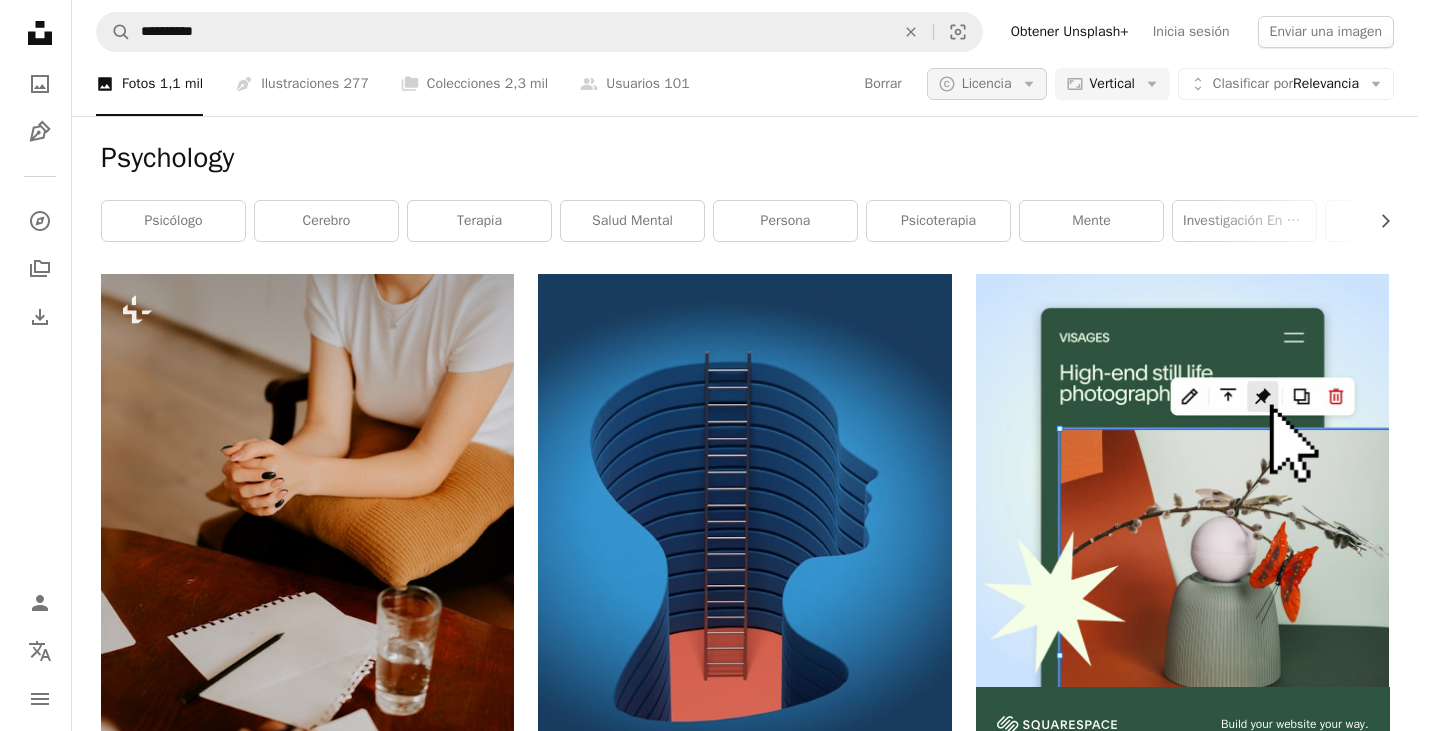 scroll, scrollTop: 0, scrollLeft: 0, axis: both 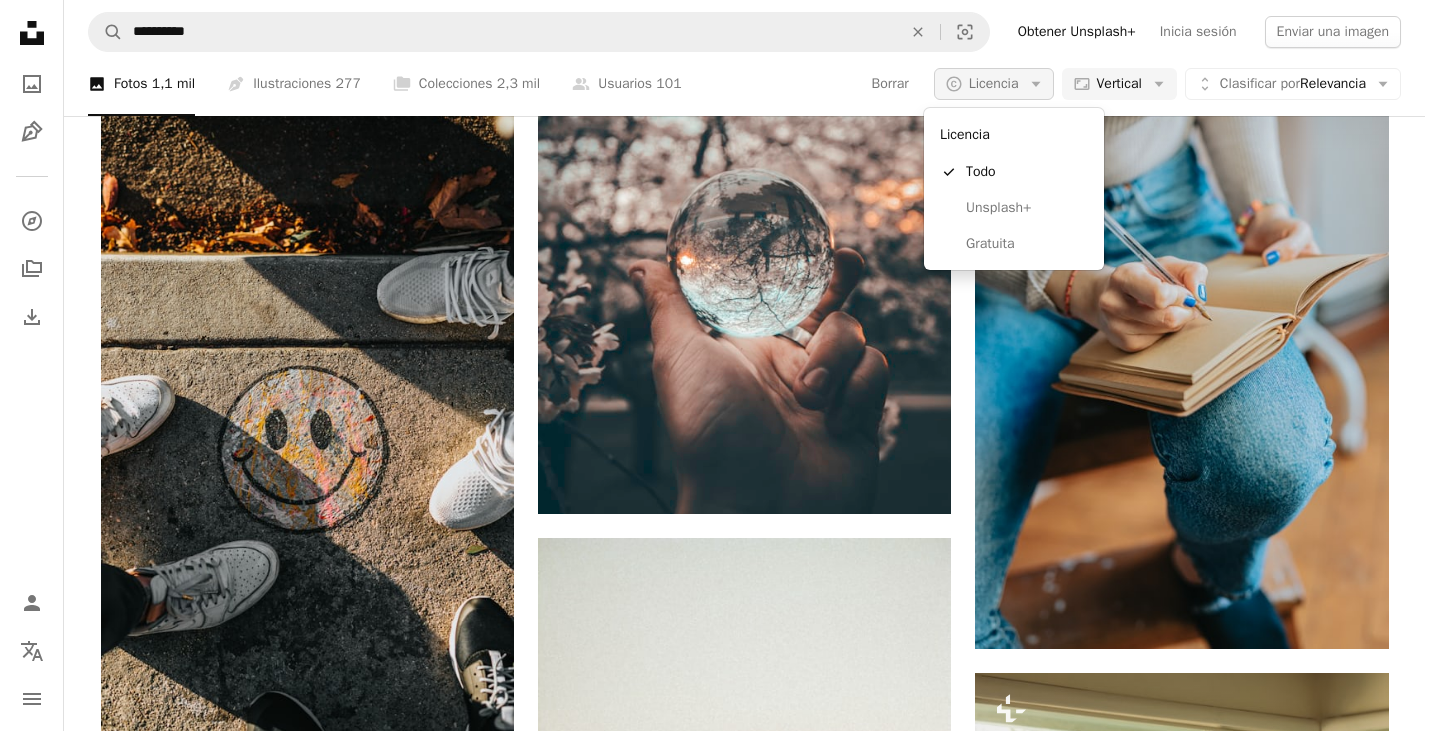 click on "Arrow down" 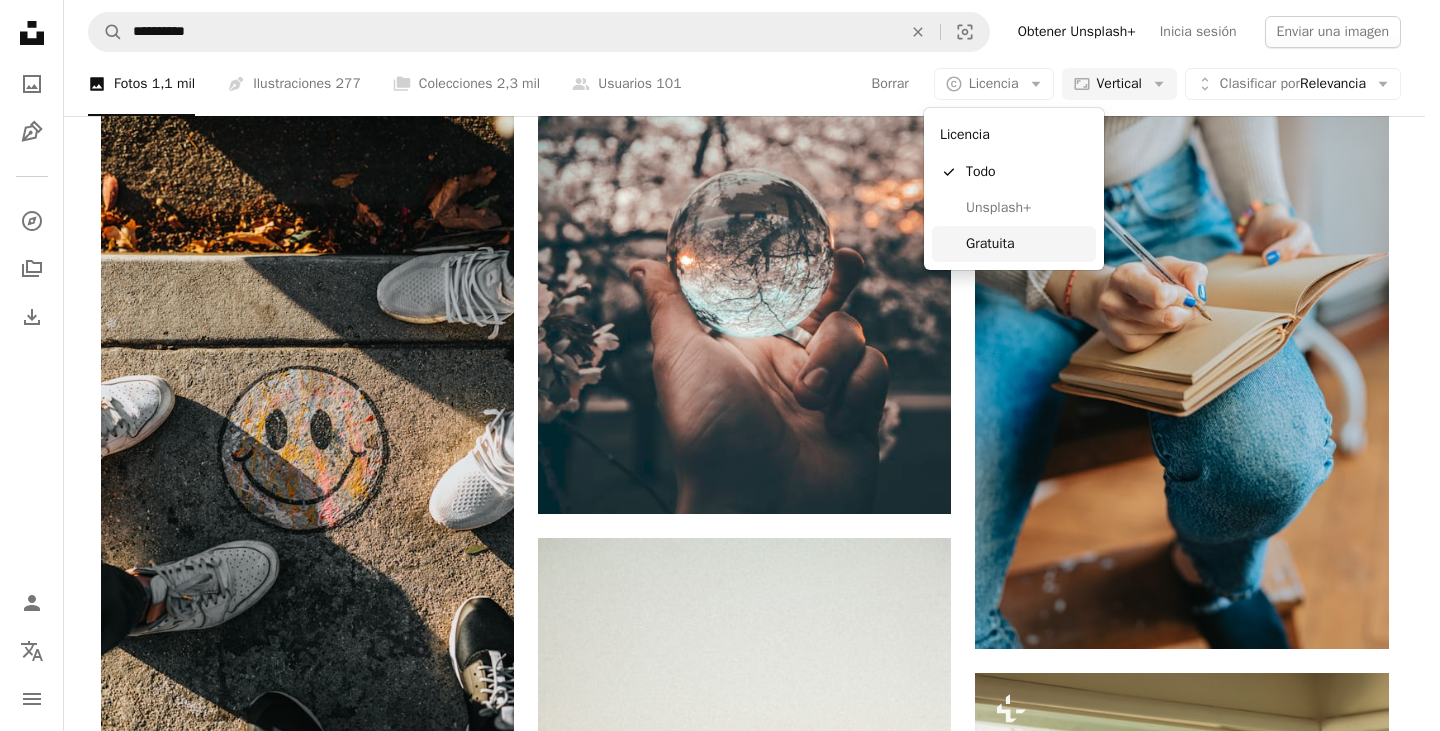 click on "Gratuita" at bounding box center [1027, 244] 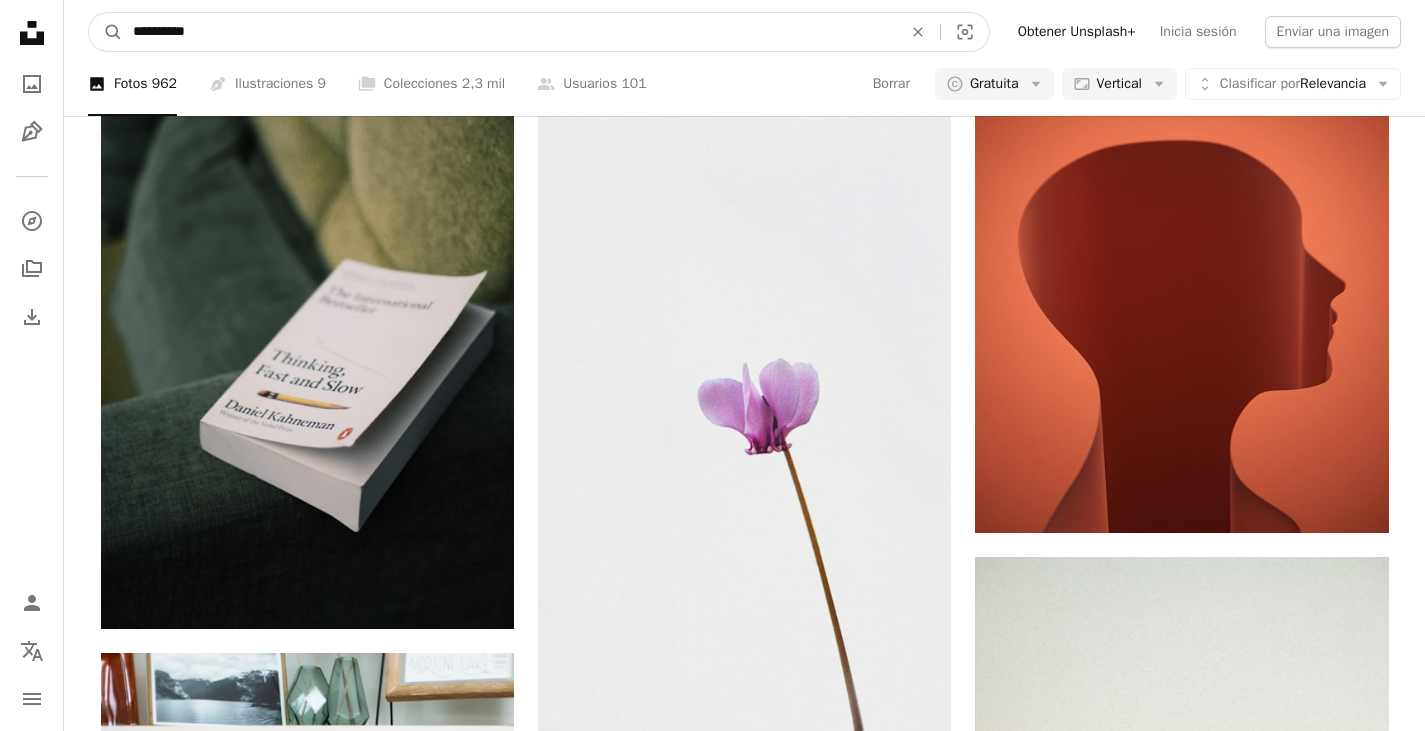 click on "**********" at bounding box center [509, 32] 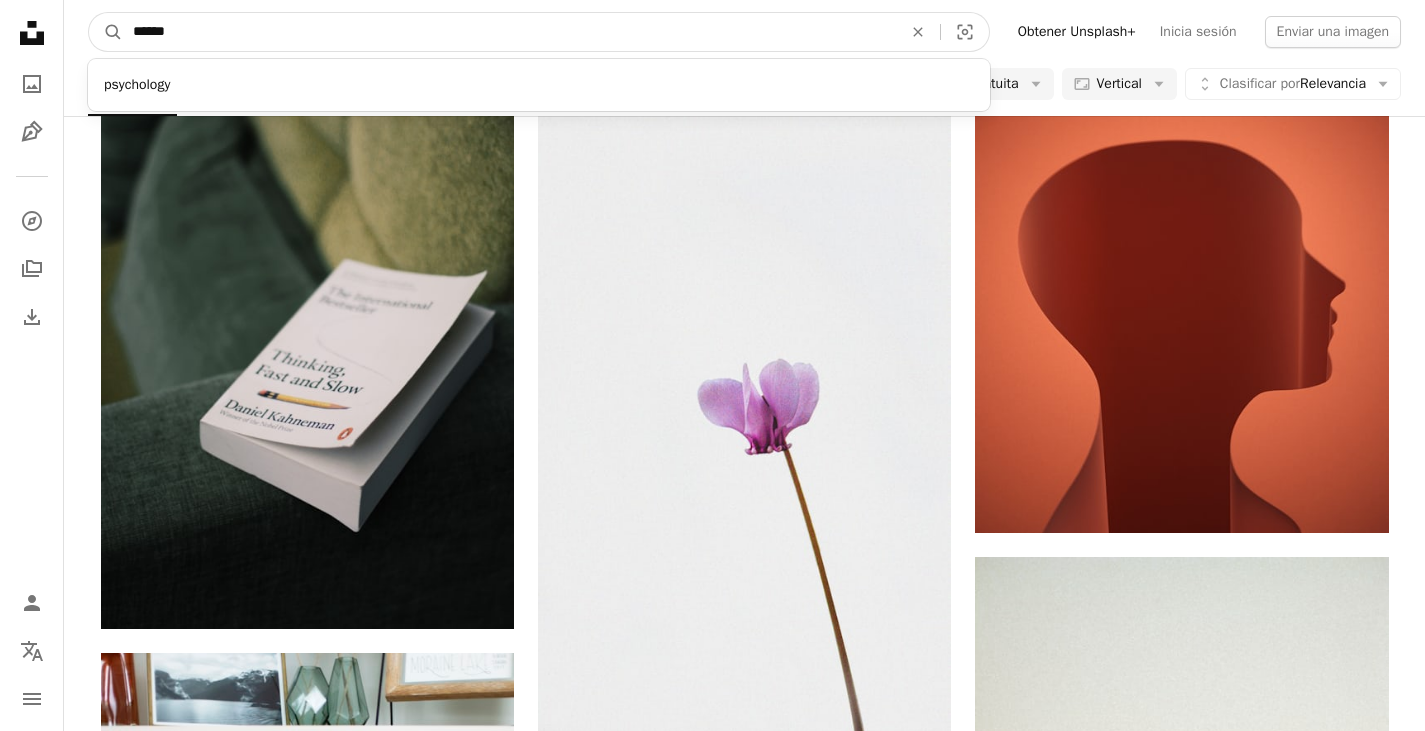 type on "*******" 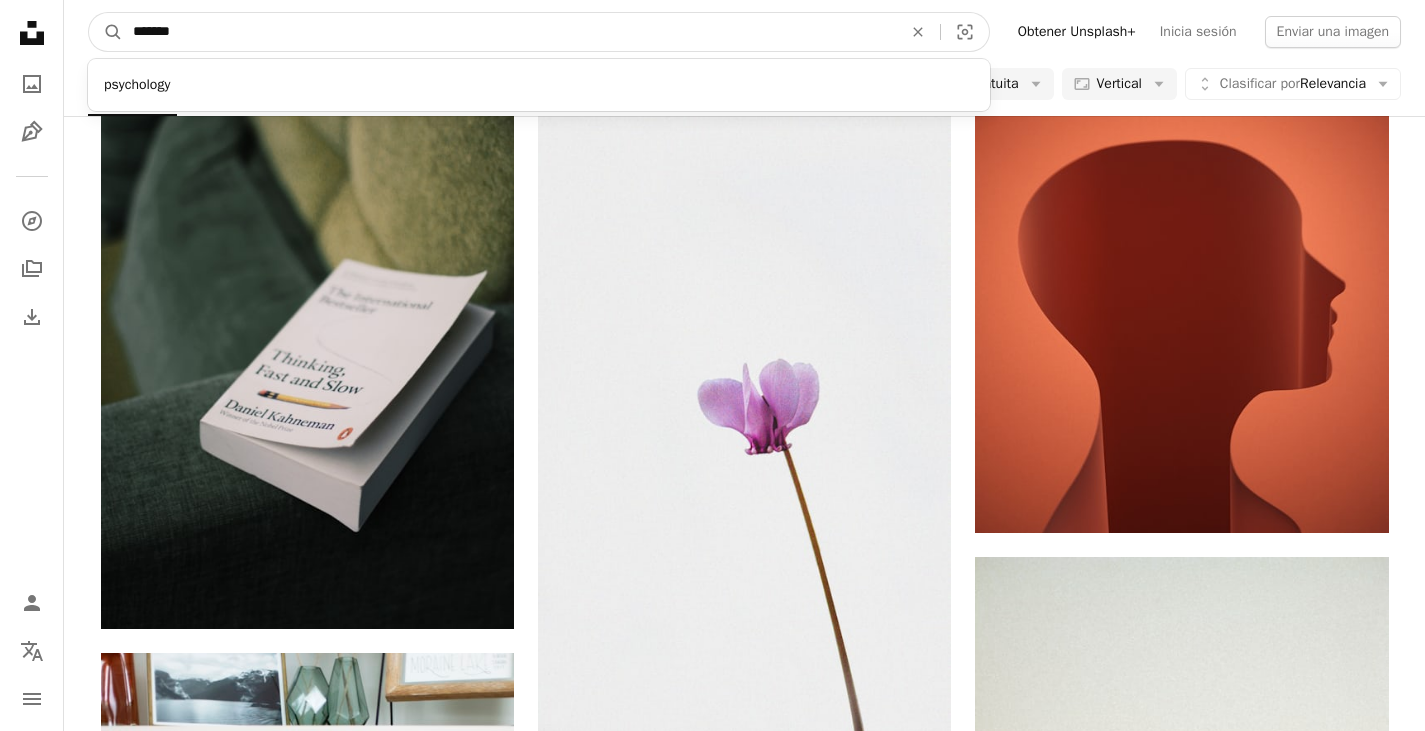 click on "A magnifying glass" at bounding box center (106, 32) 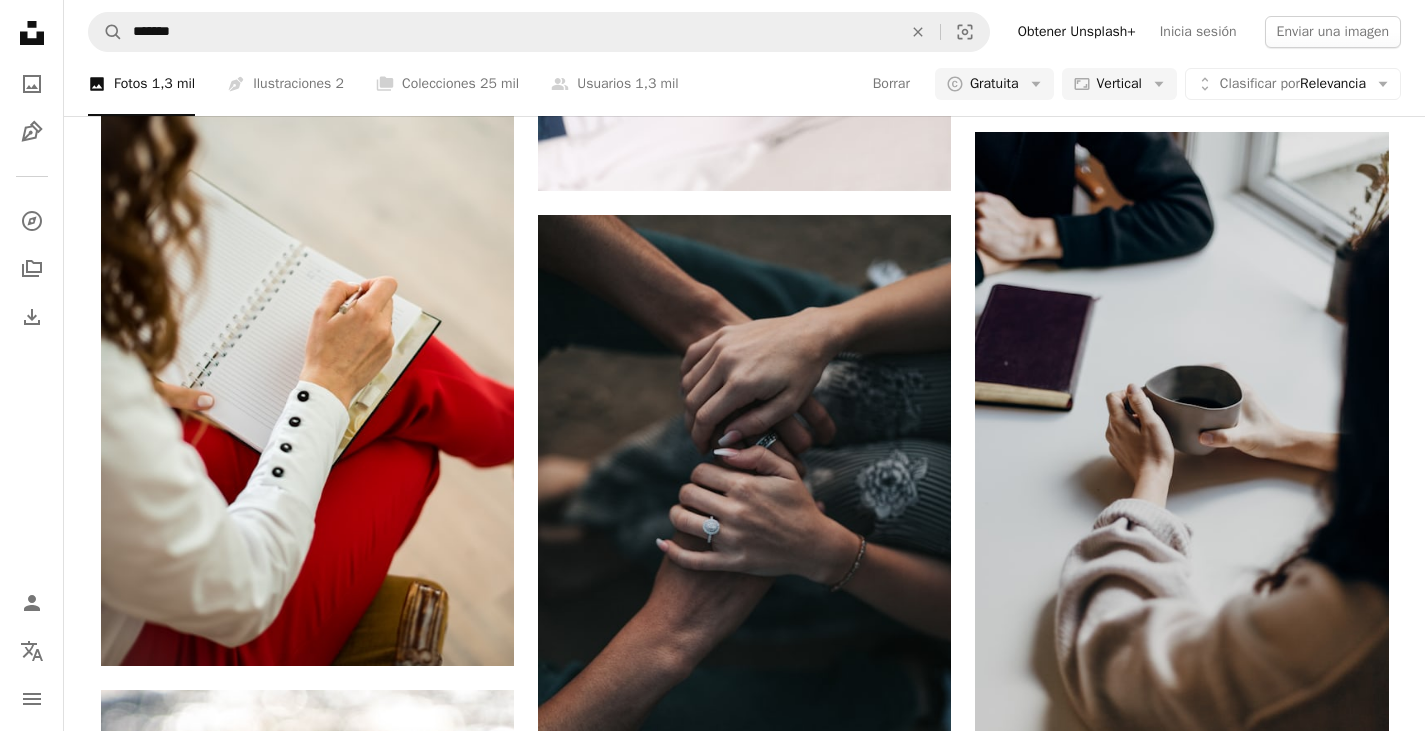scroll, scrollTop: 4336, scrollLeft: 0, axis: vertical 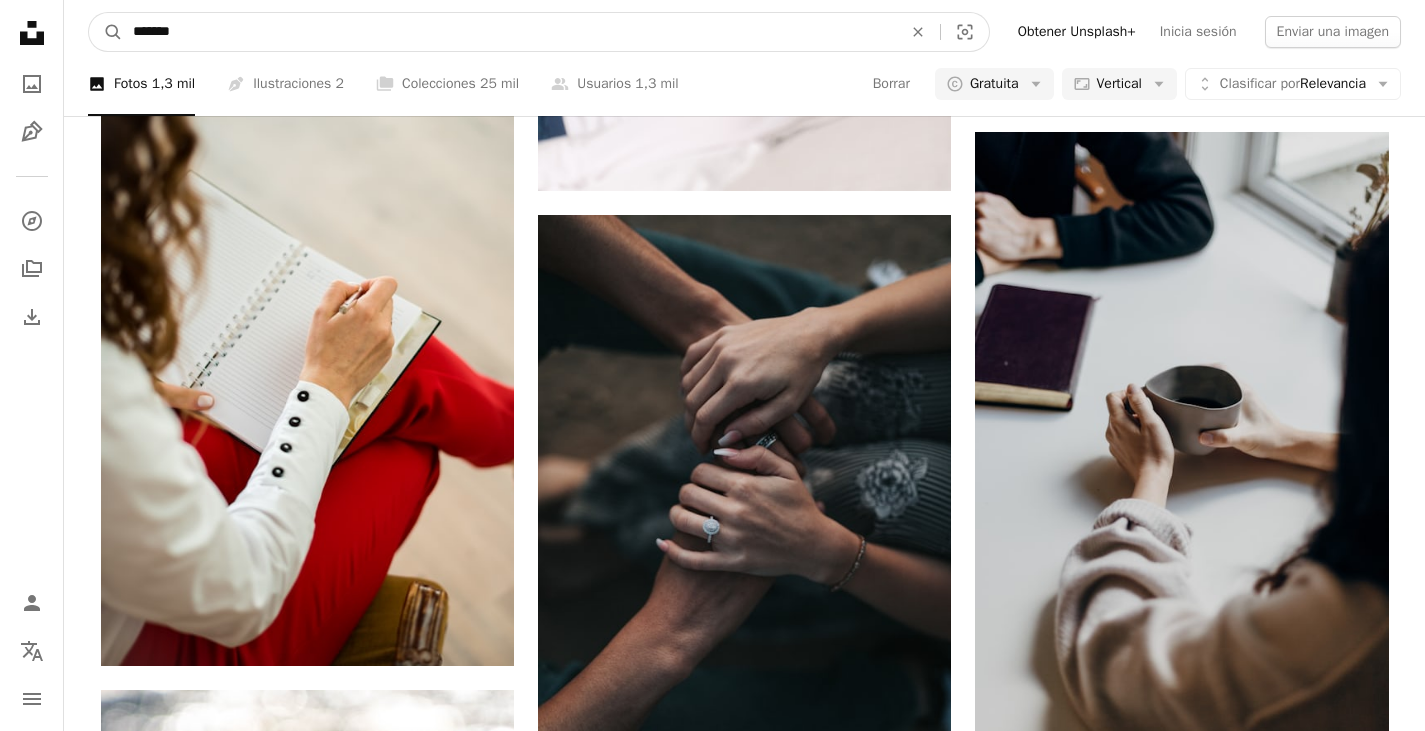 click on "*******" at bounding box center [509, 32] 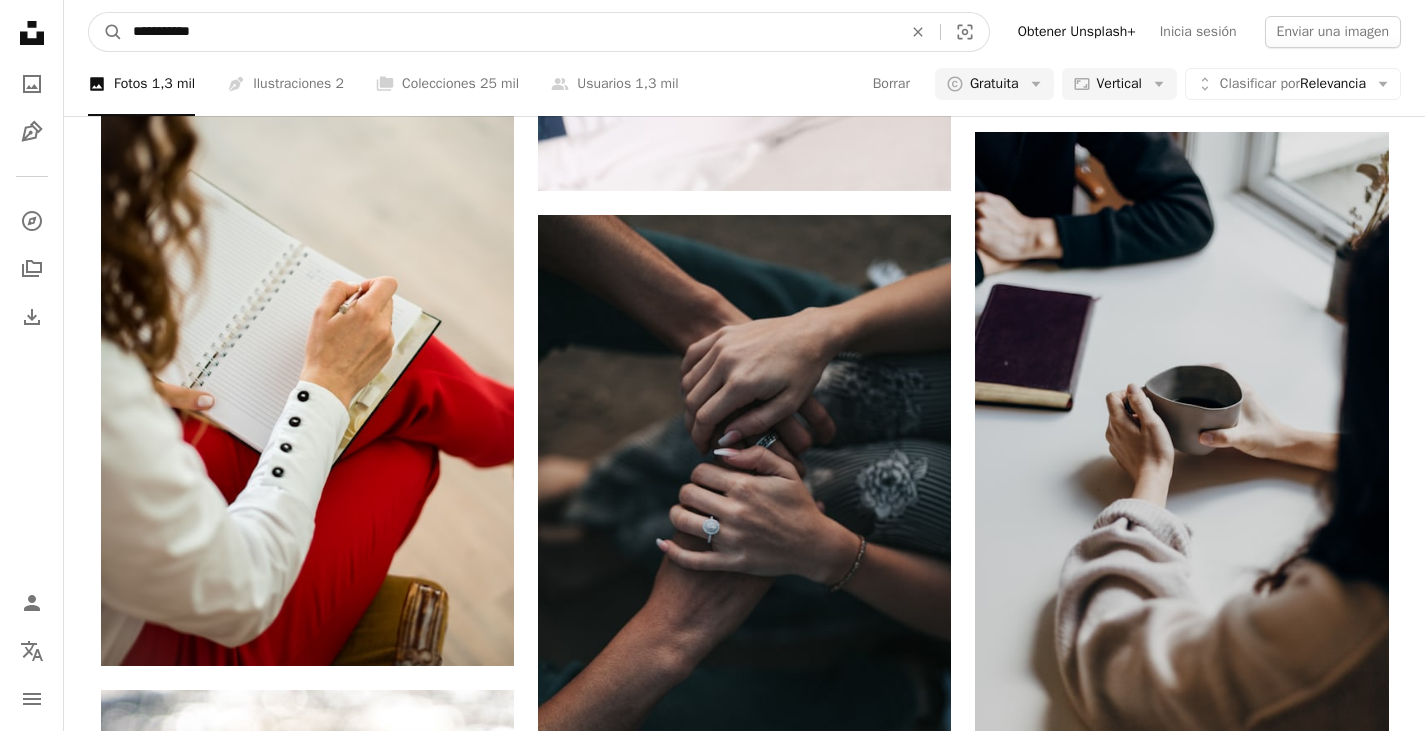 type on "**********" 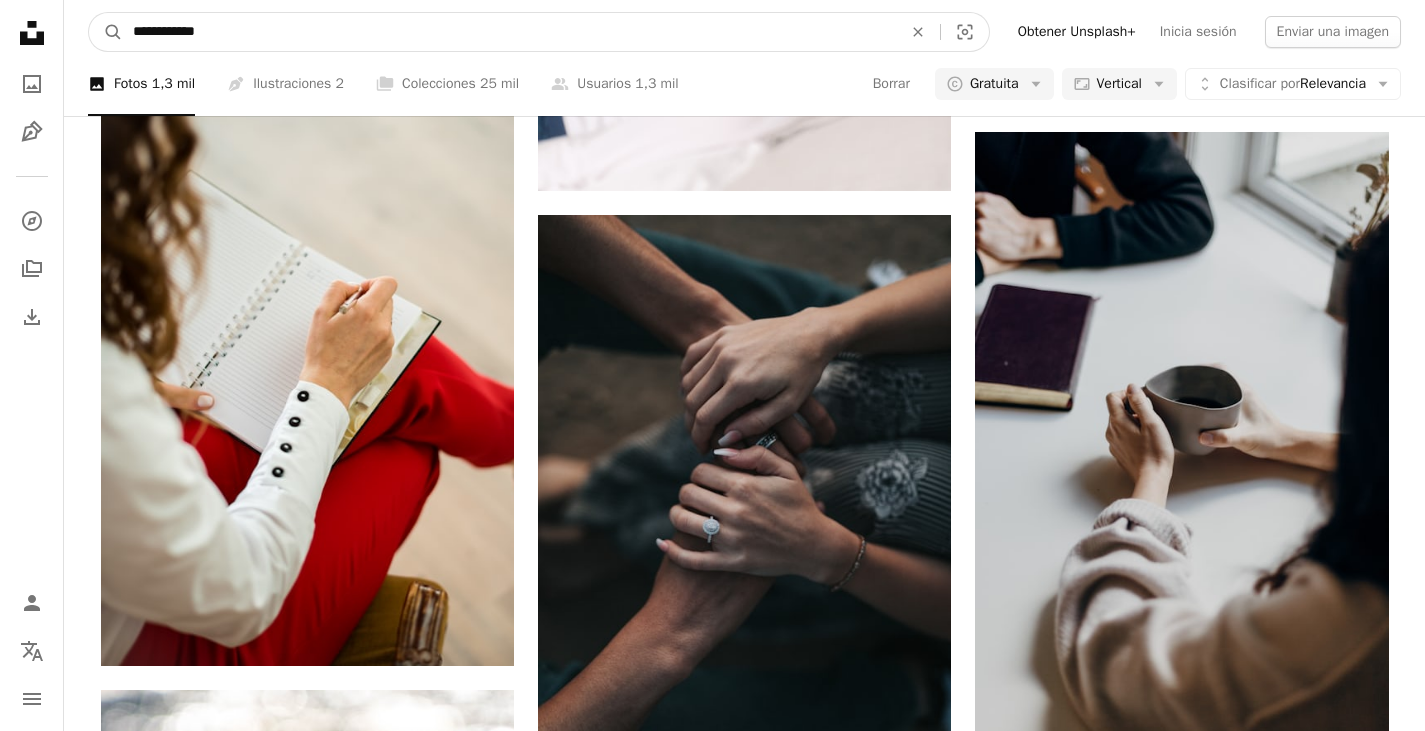 click on "A magnifying glass" at bounding box center (106, 32) 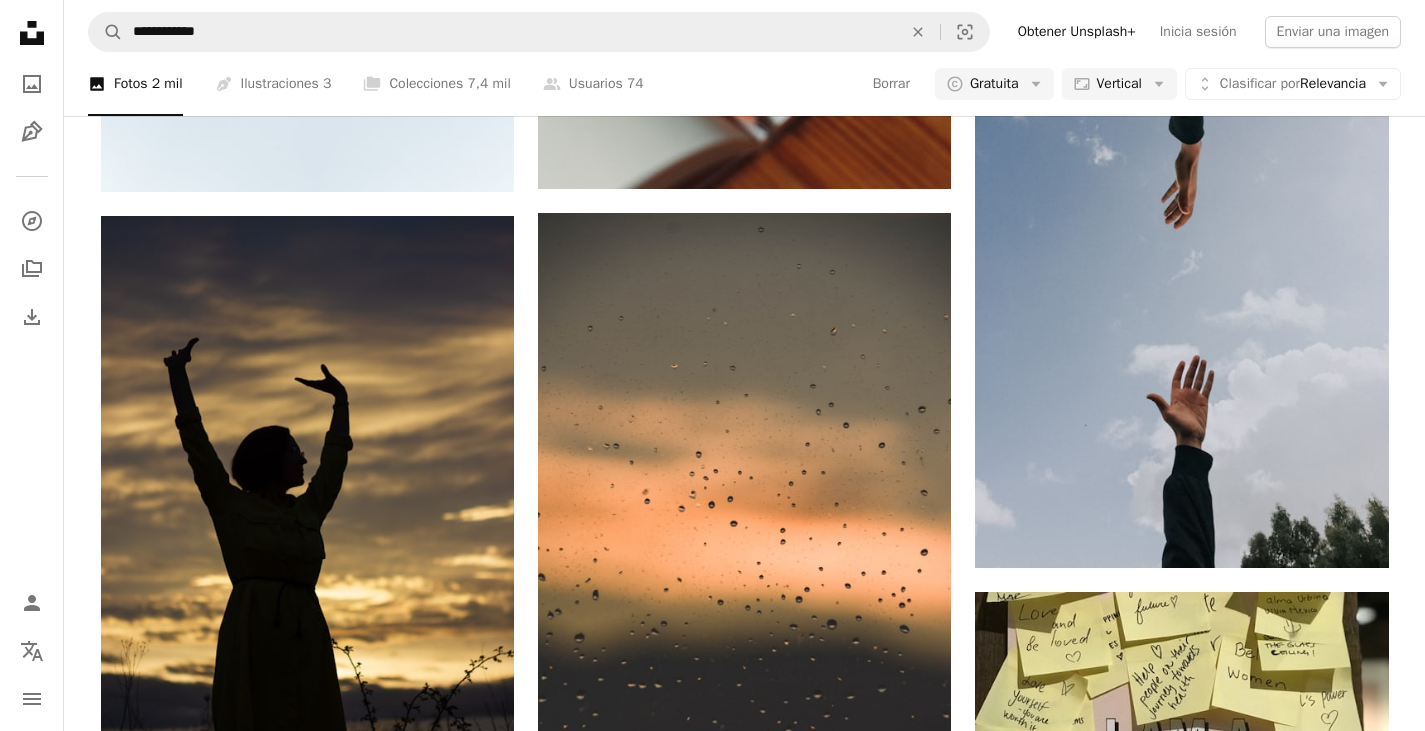 scroll, scrollTop: 4275, scrollLeft: 0, axis: vertical 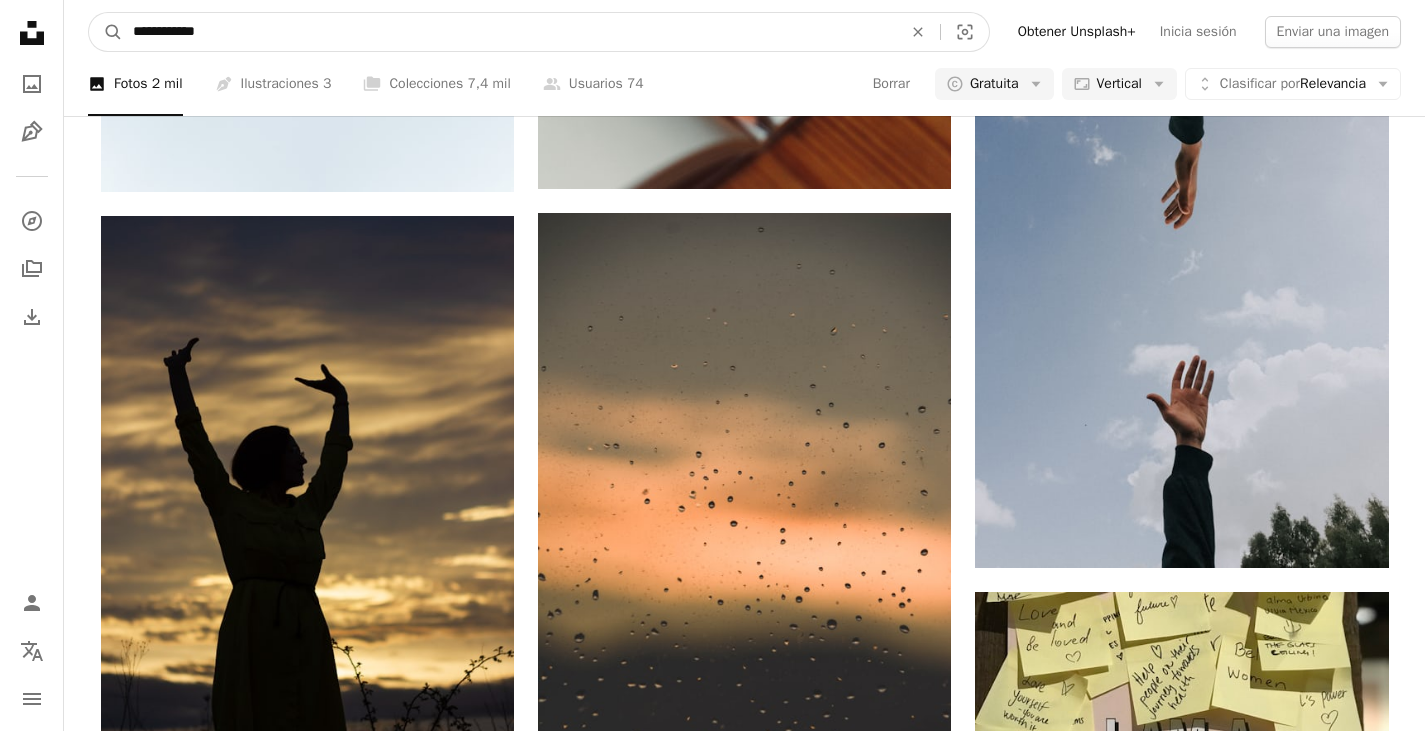 click on "**********" at bounding box center (509, 32) 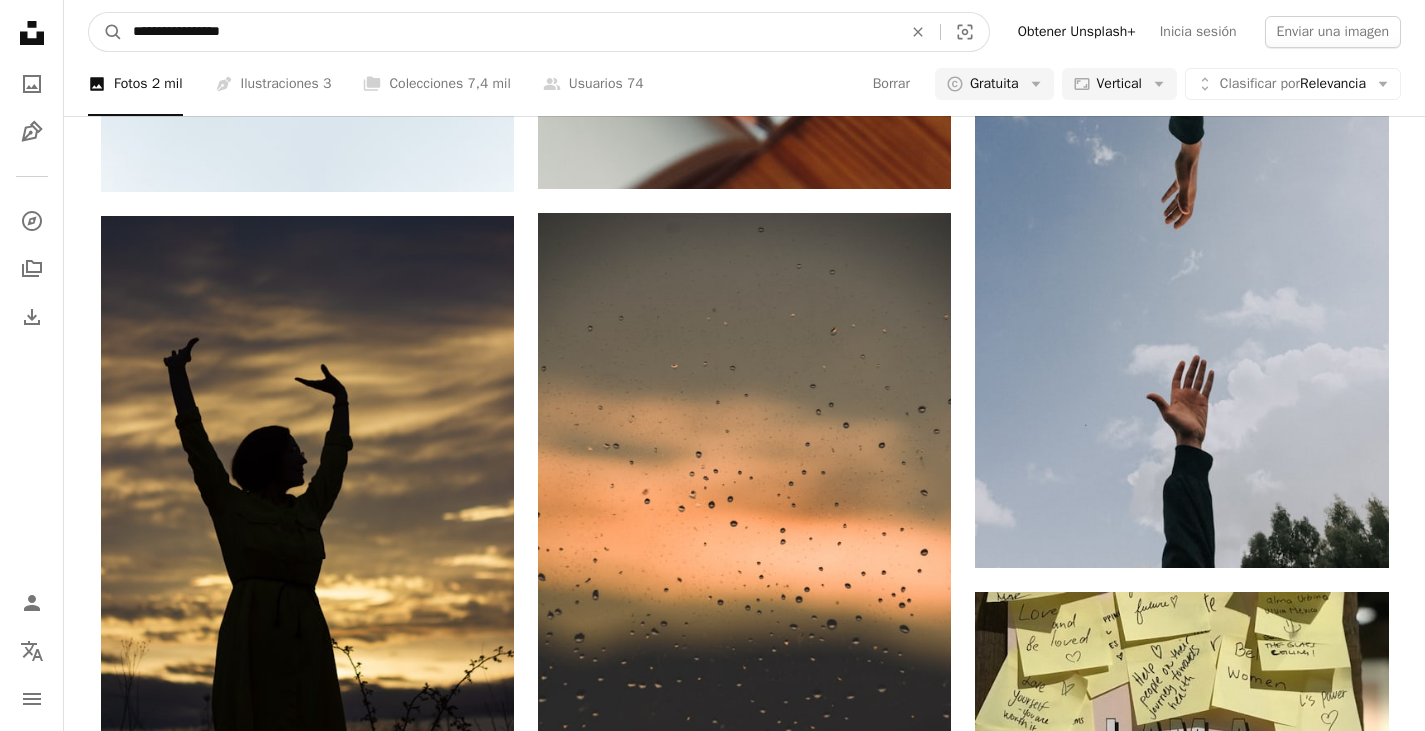 type on "**********" 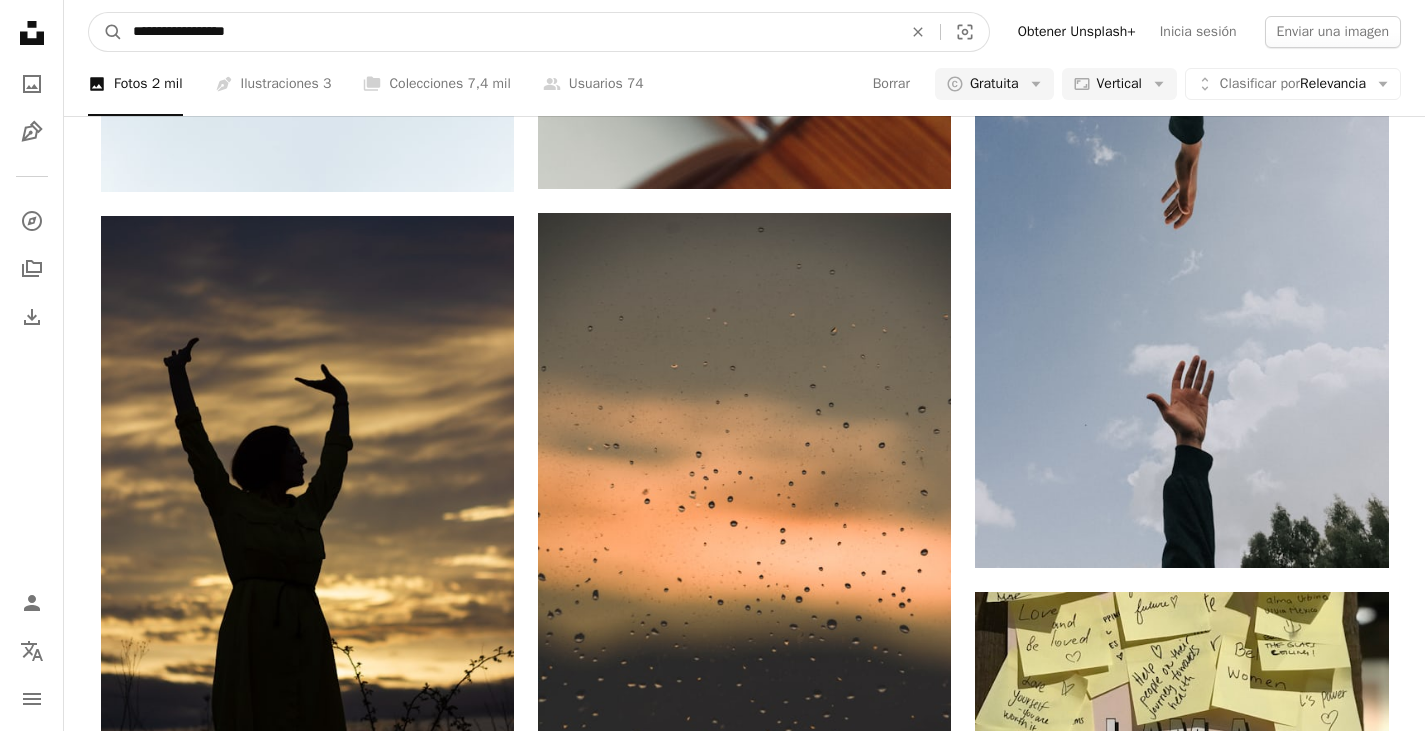 click on "A magnifying glass" at bounding box center (106, 32) 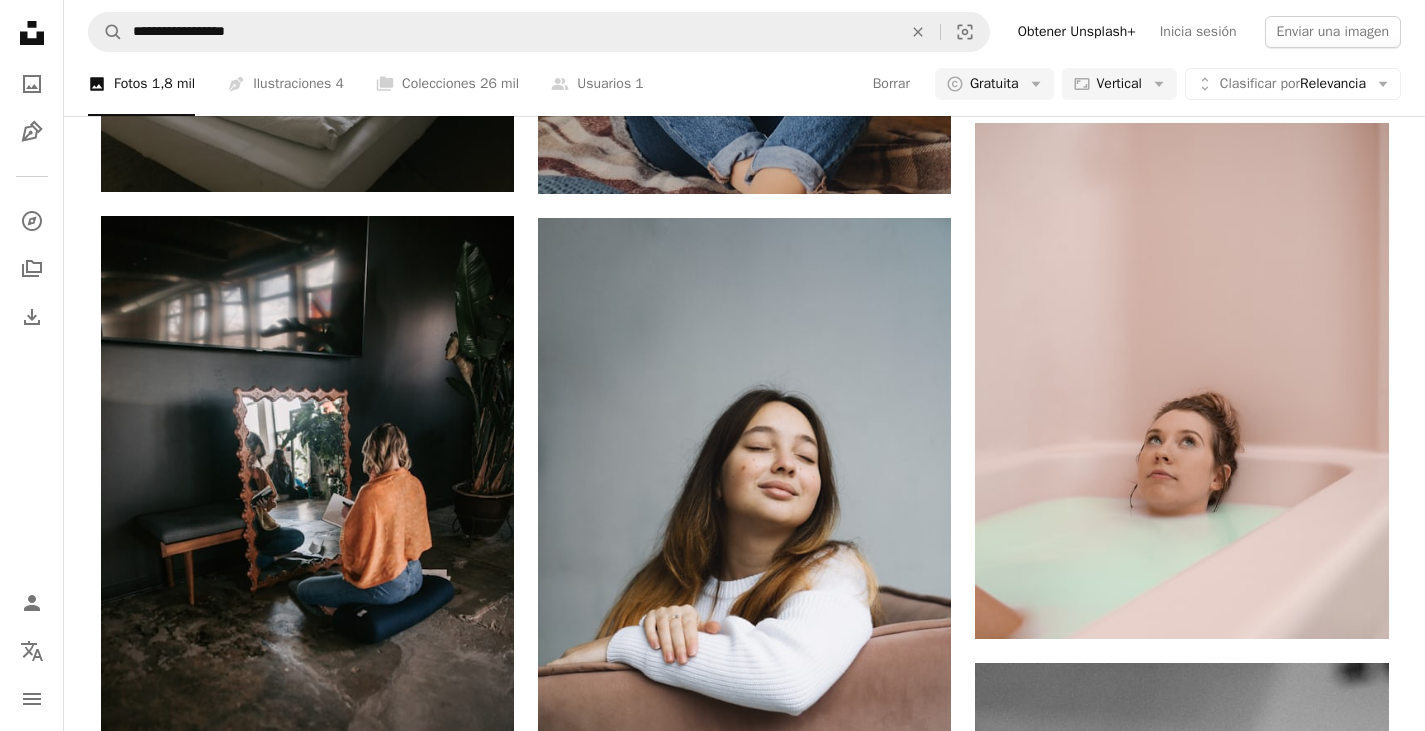 scroll, scrollTop: 4405, scrollLeft: 0, axis: vertical 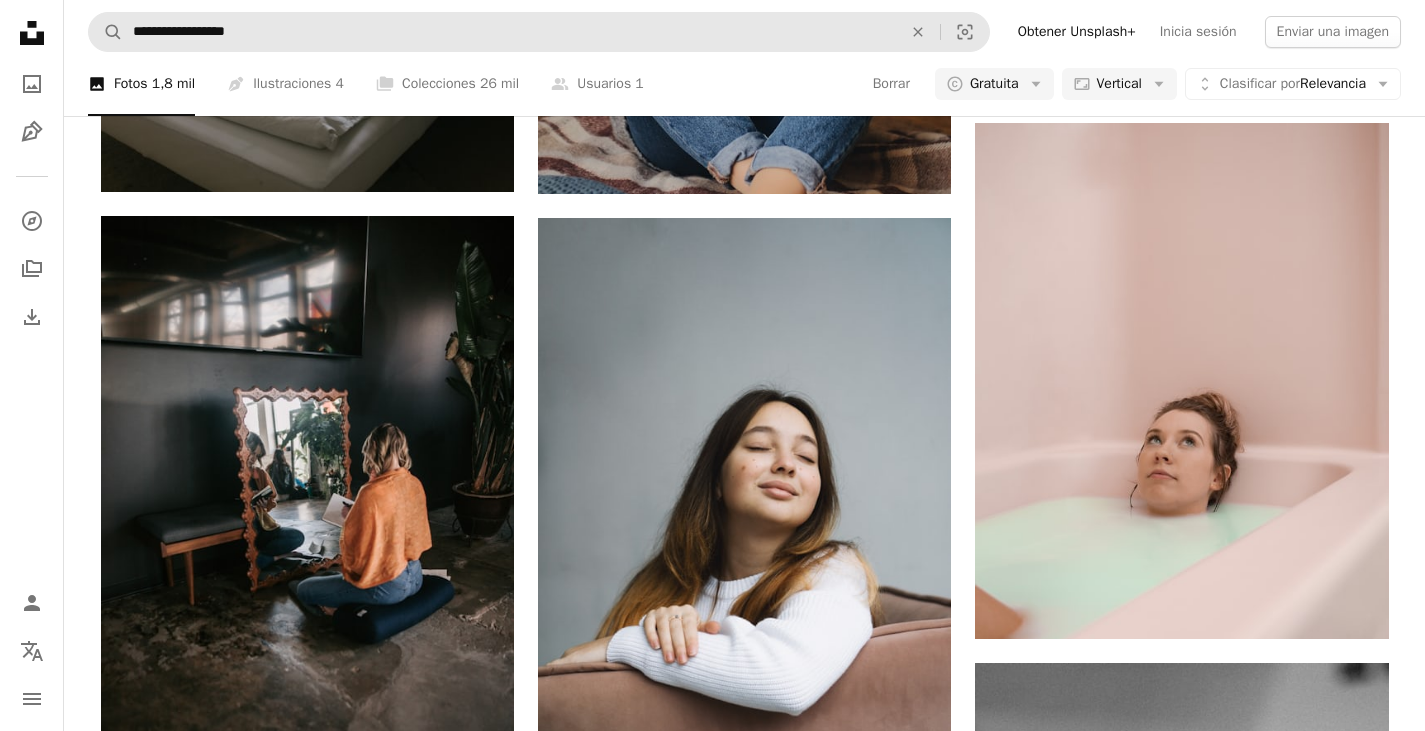 drag, startPoint x: 499, startPoint y: 60, endPoint x: 504, endPoint y: 44, distance: 16.763054 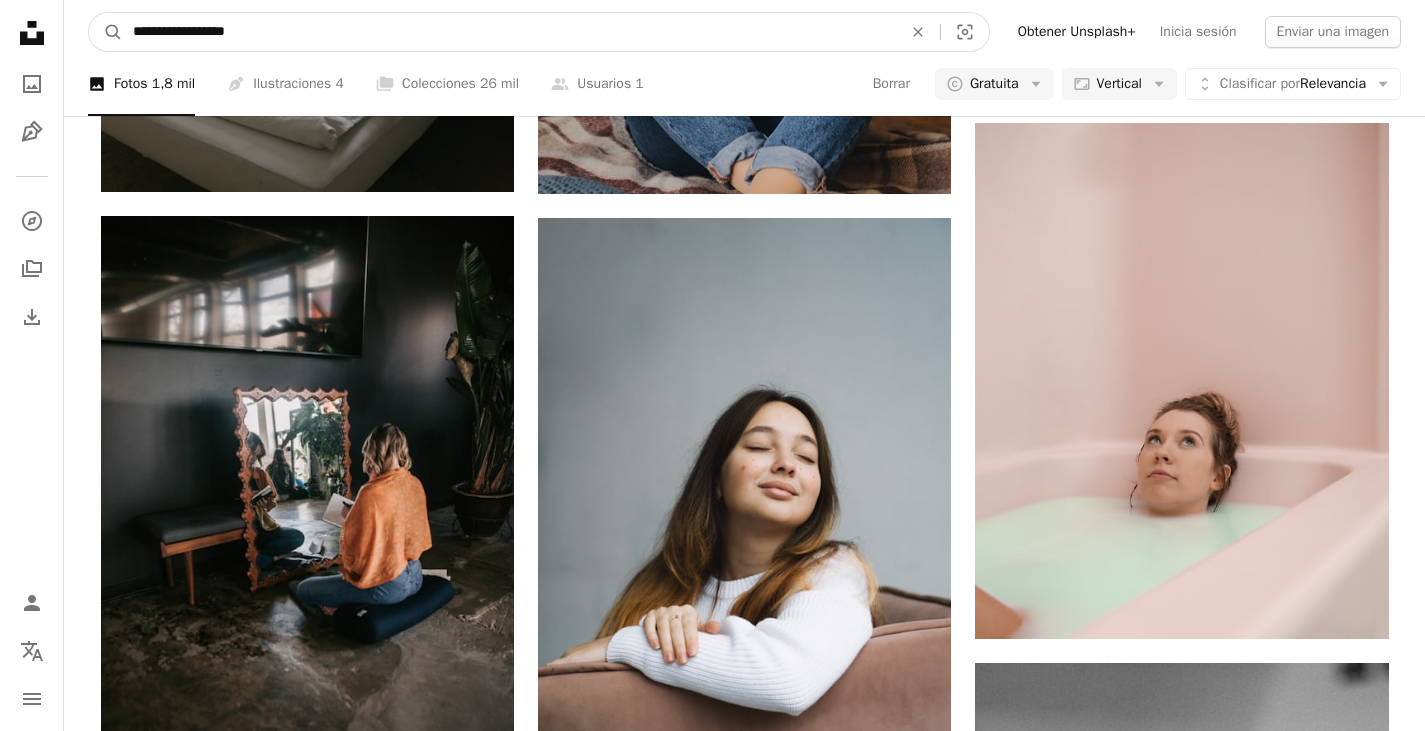 click on "**********" at bounding box center (509, 32) 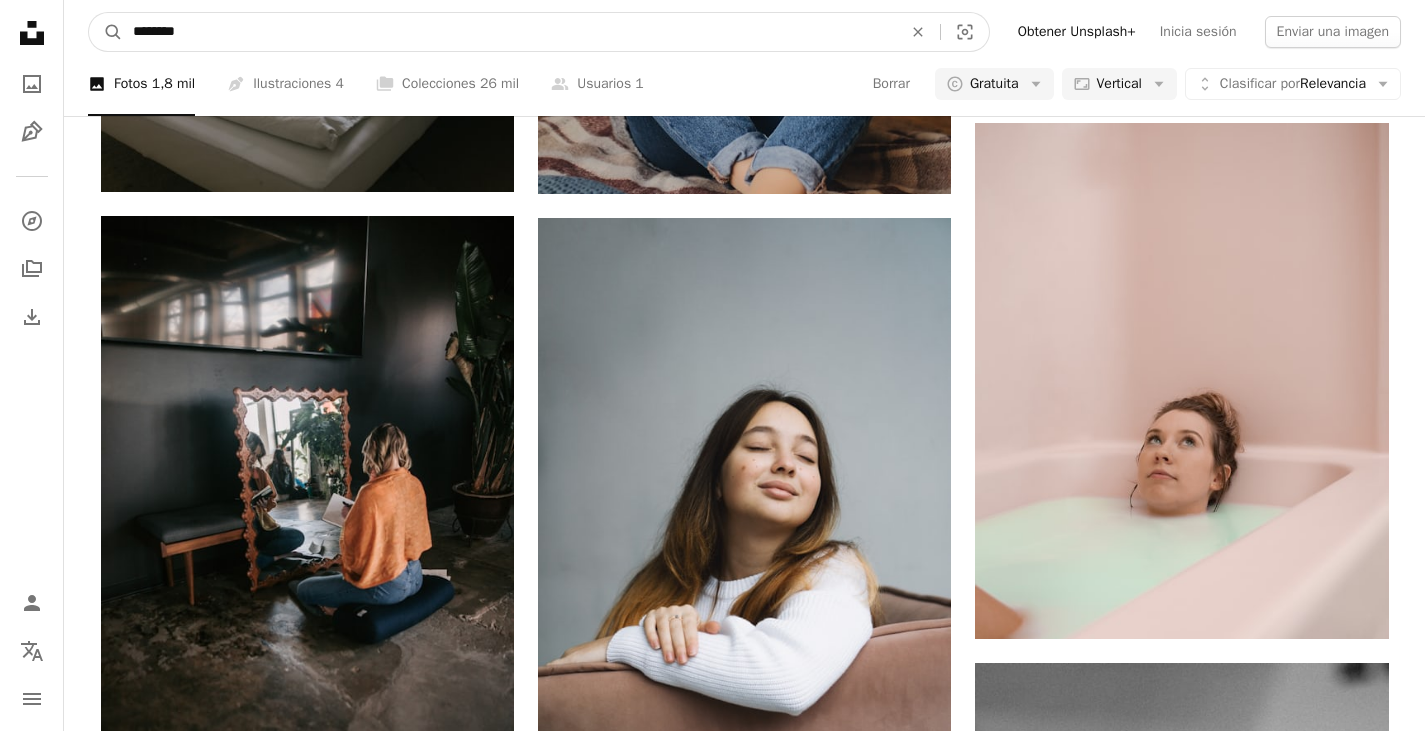 type on "*********" 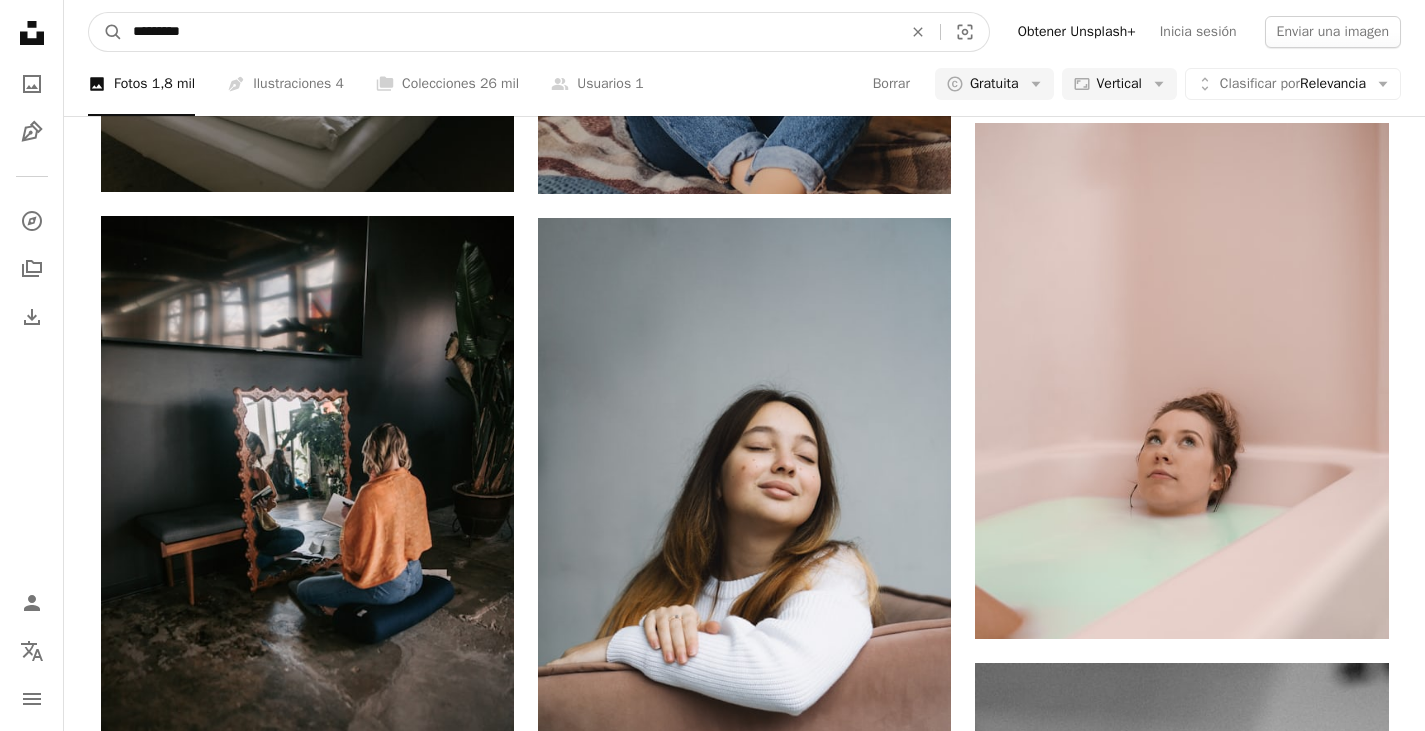 click on "A magnifying glass" at bounding box center (106, 32) 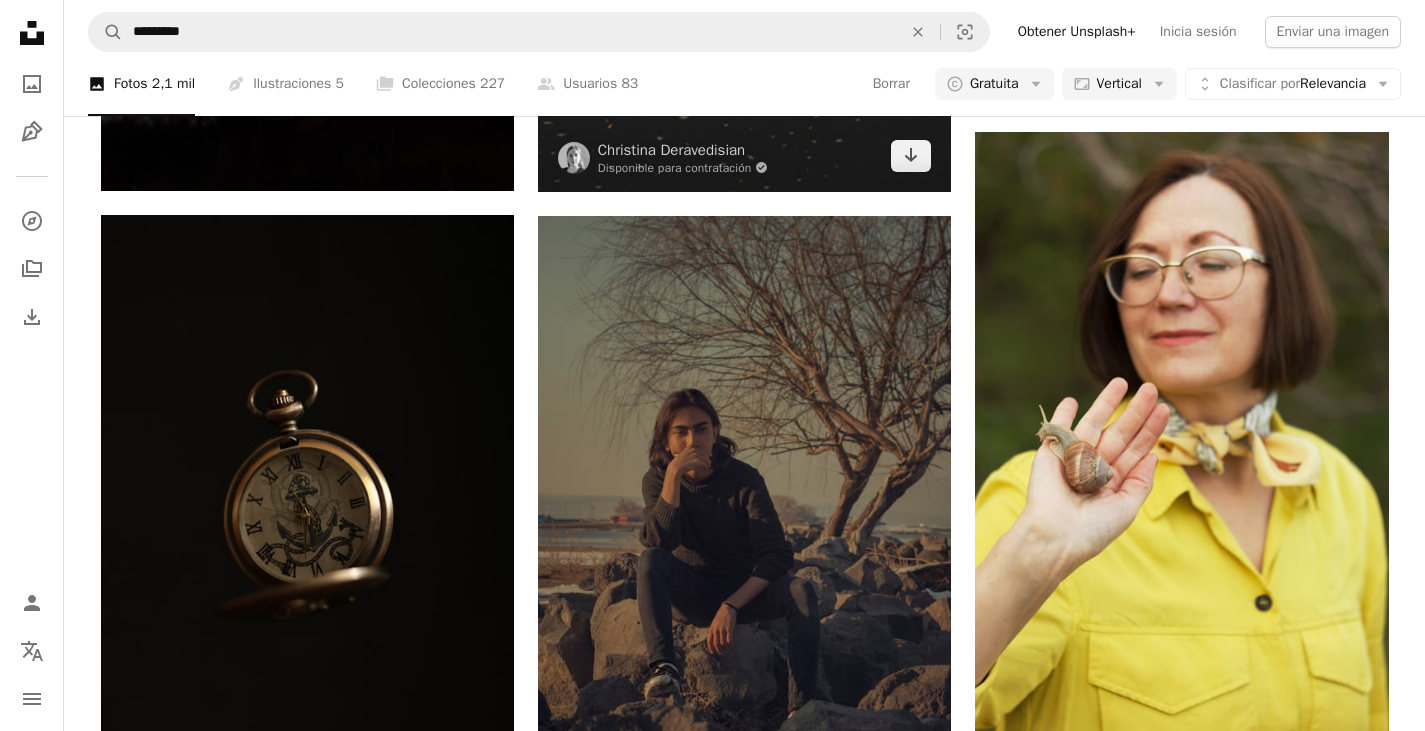 scroll, scrollTop: 4316, scrollLeft: 0, axis: vertical 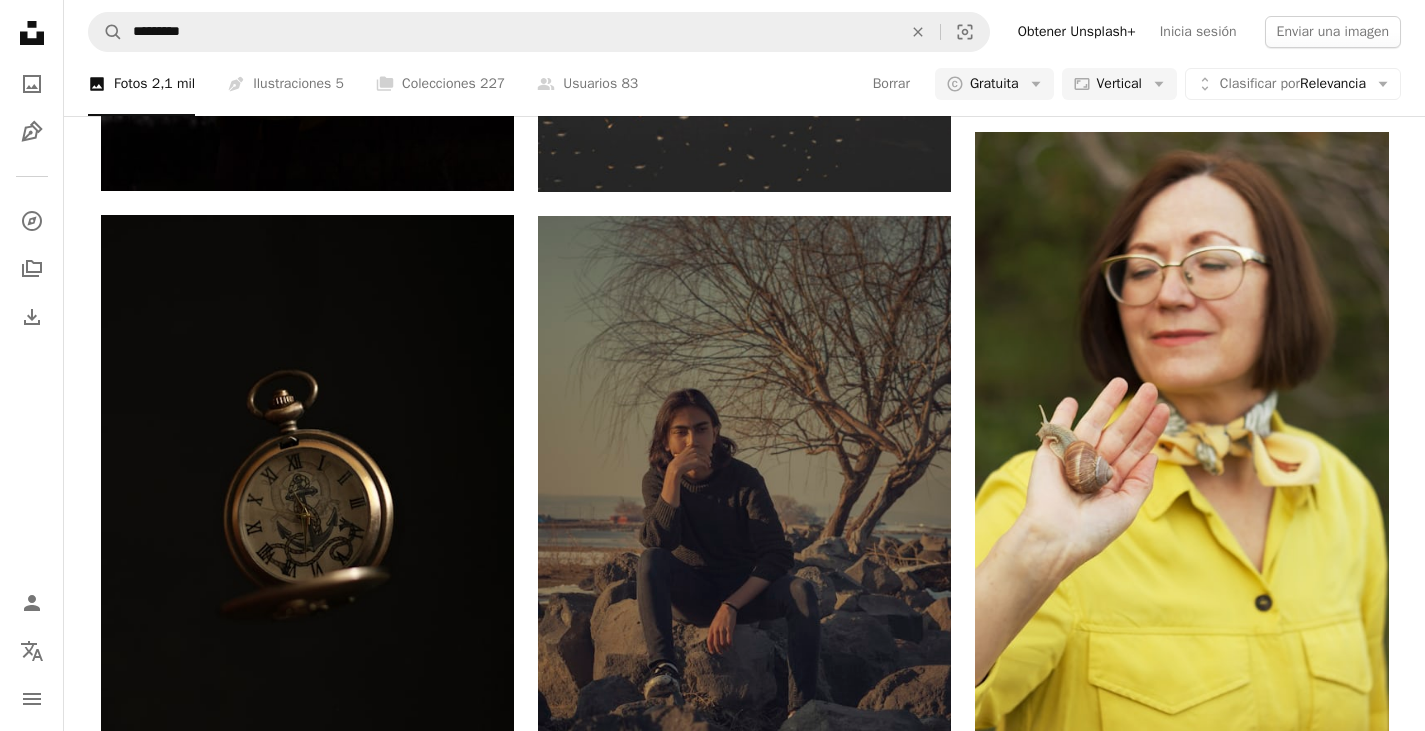click on "Cargar más" at bounding box center (745, 3909) 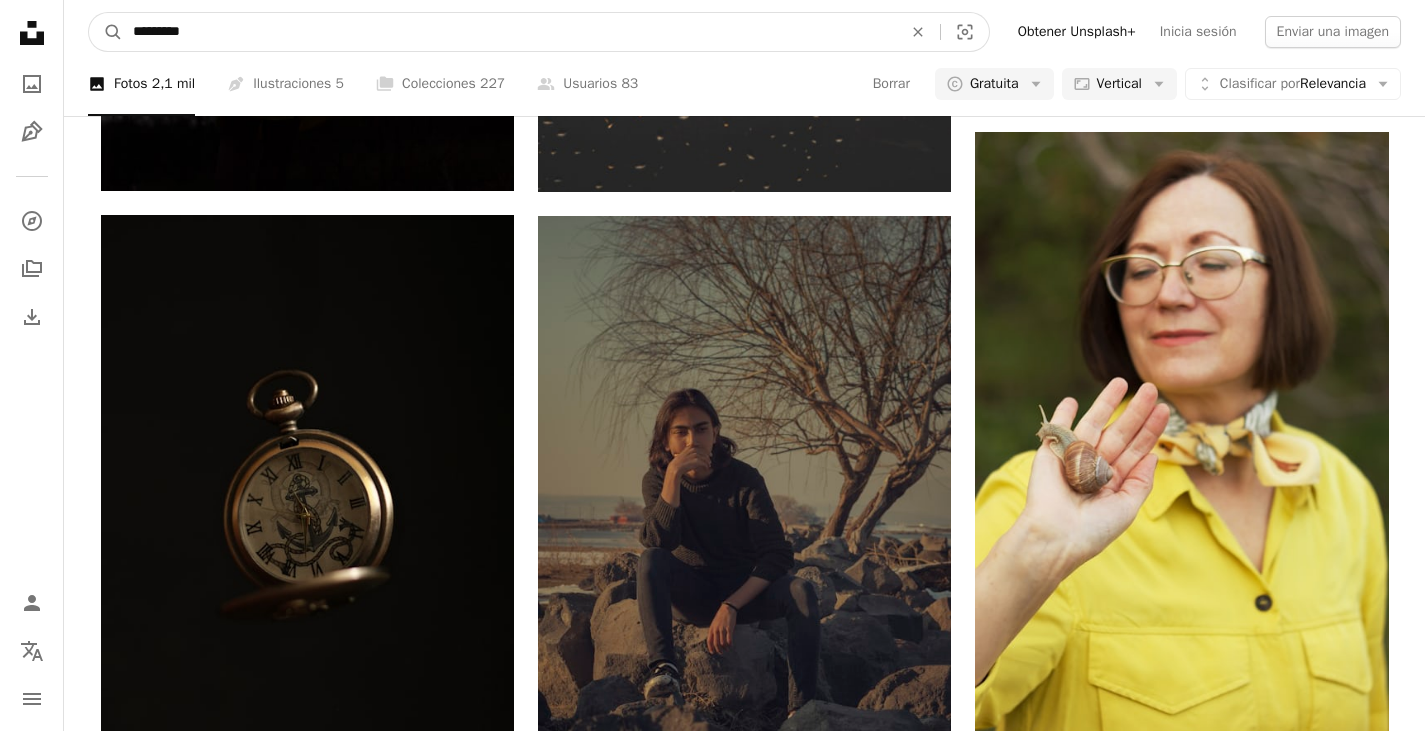 click on "*********" at bounding box center [509, 32] 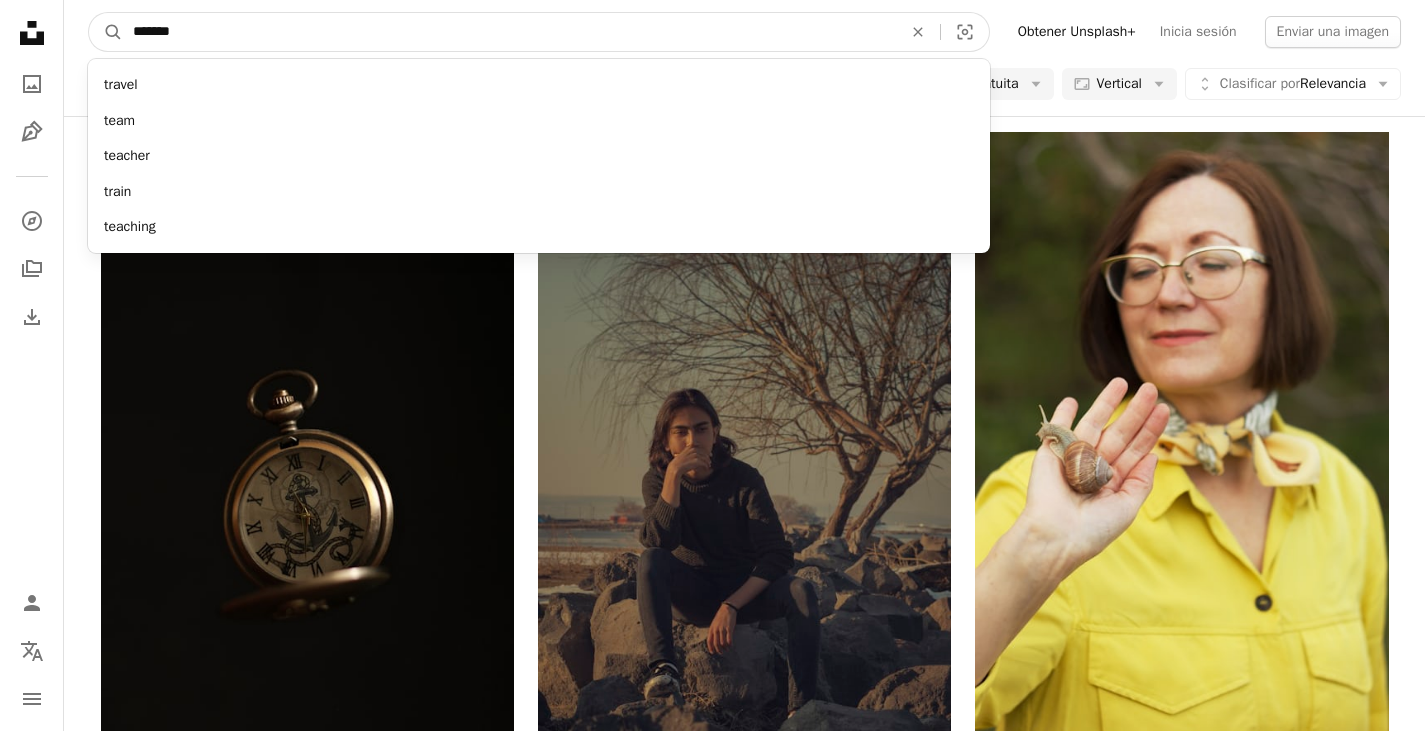 type on "*******" 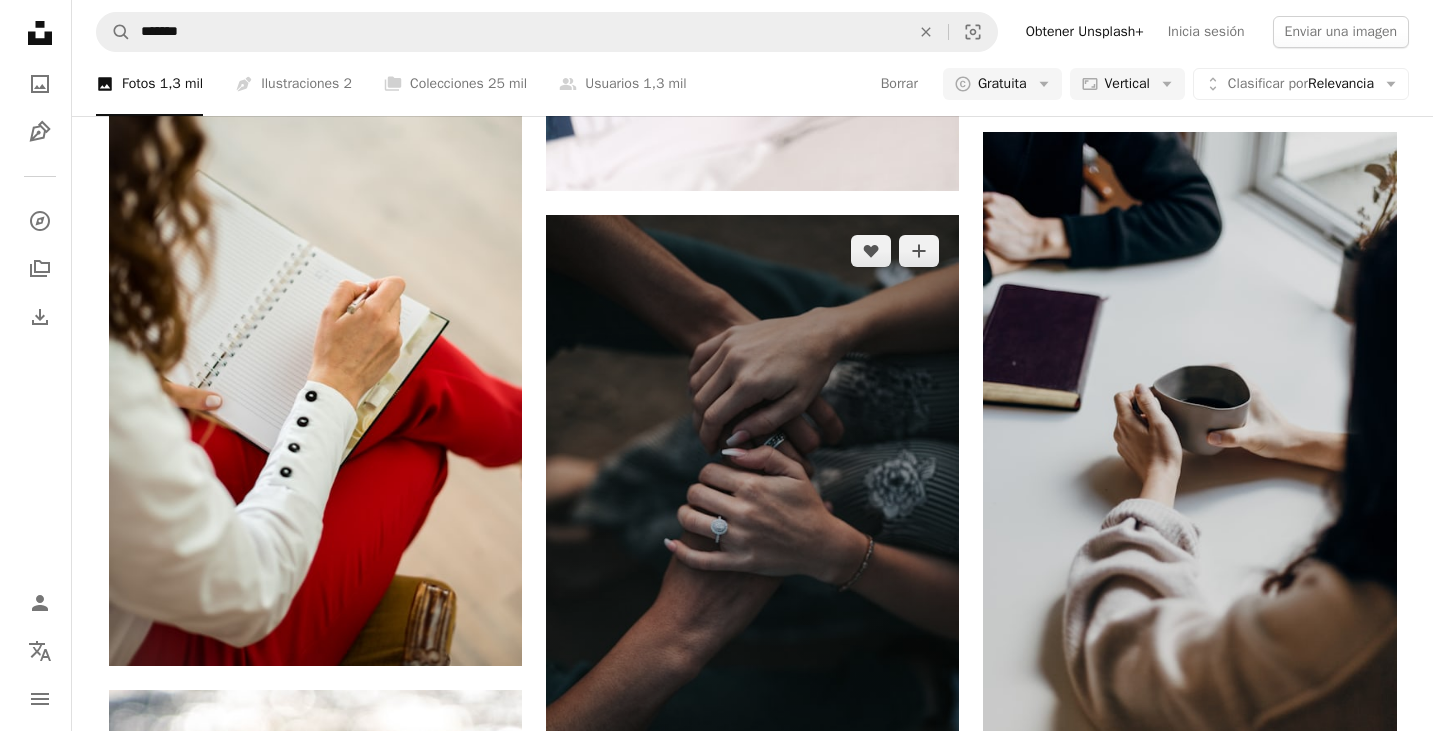 scroll, scrollTop: 800, scrollLeft: 0, axis: vertical 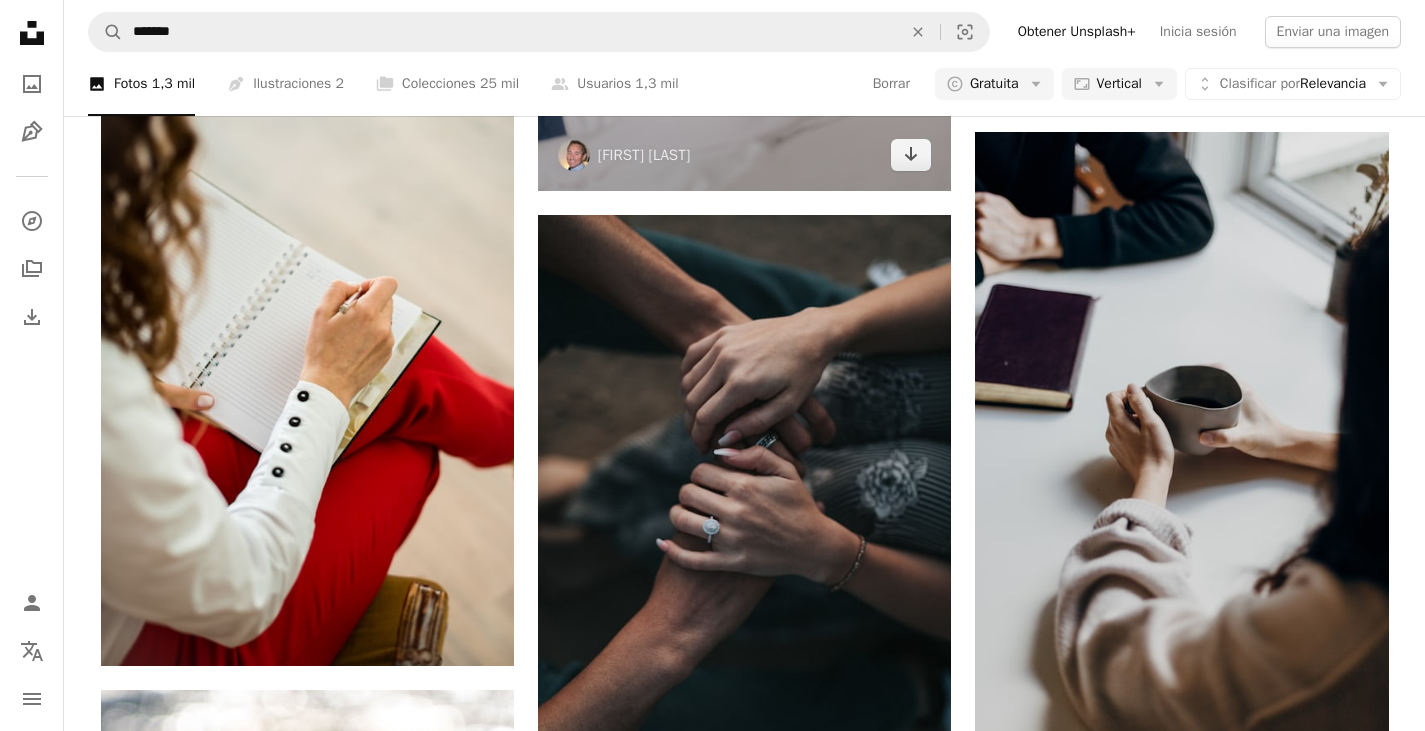 click at bounding box center (744, -119) 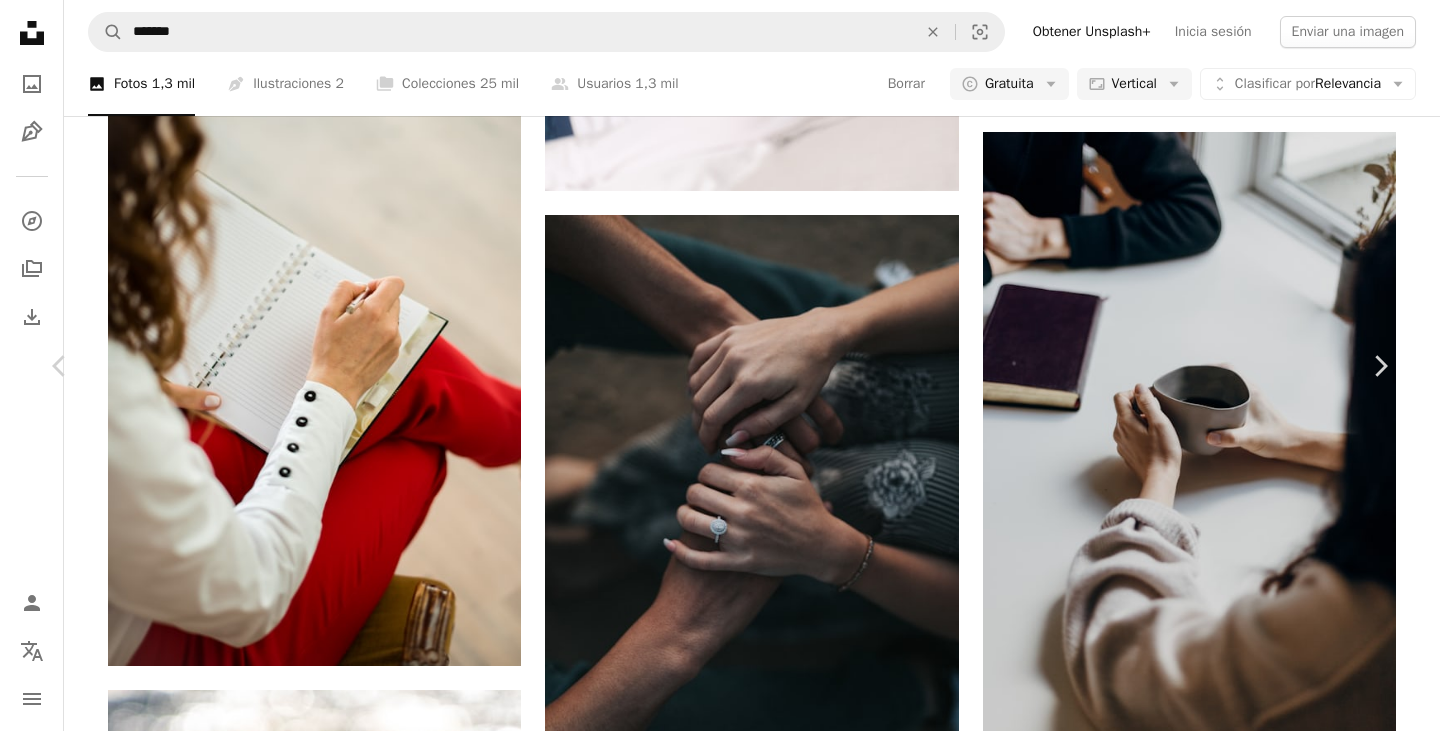 scroll, scrollTop: 3332, scrollLeft: 0, axis: vertical 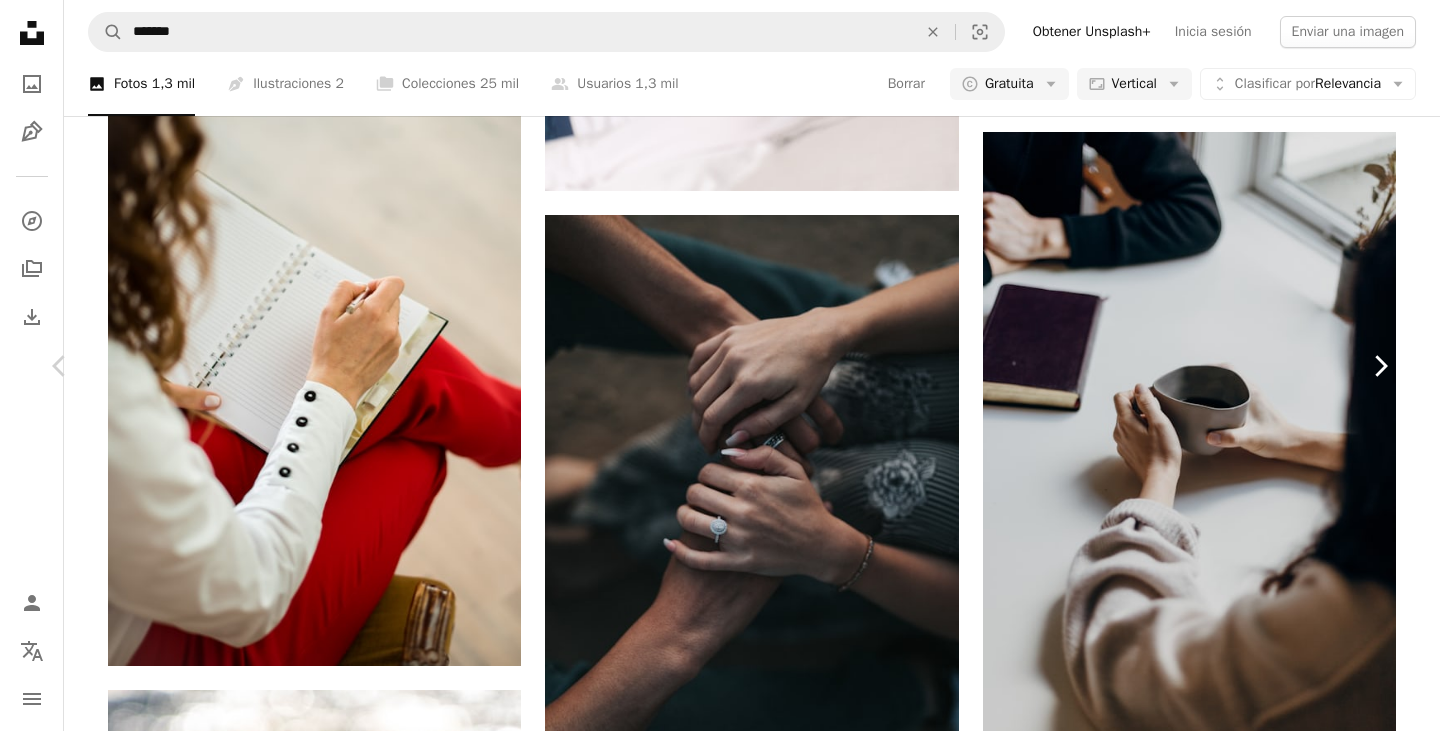 click on "Chevron right" at bounding box center [1380, 366] 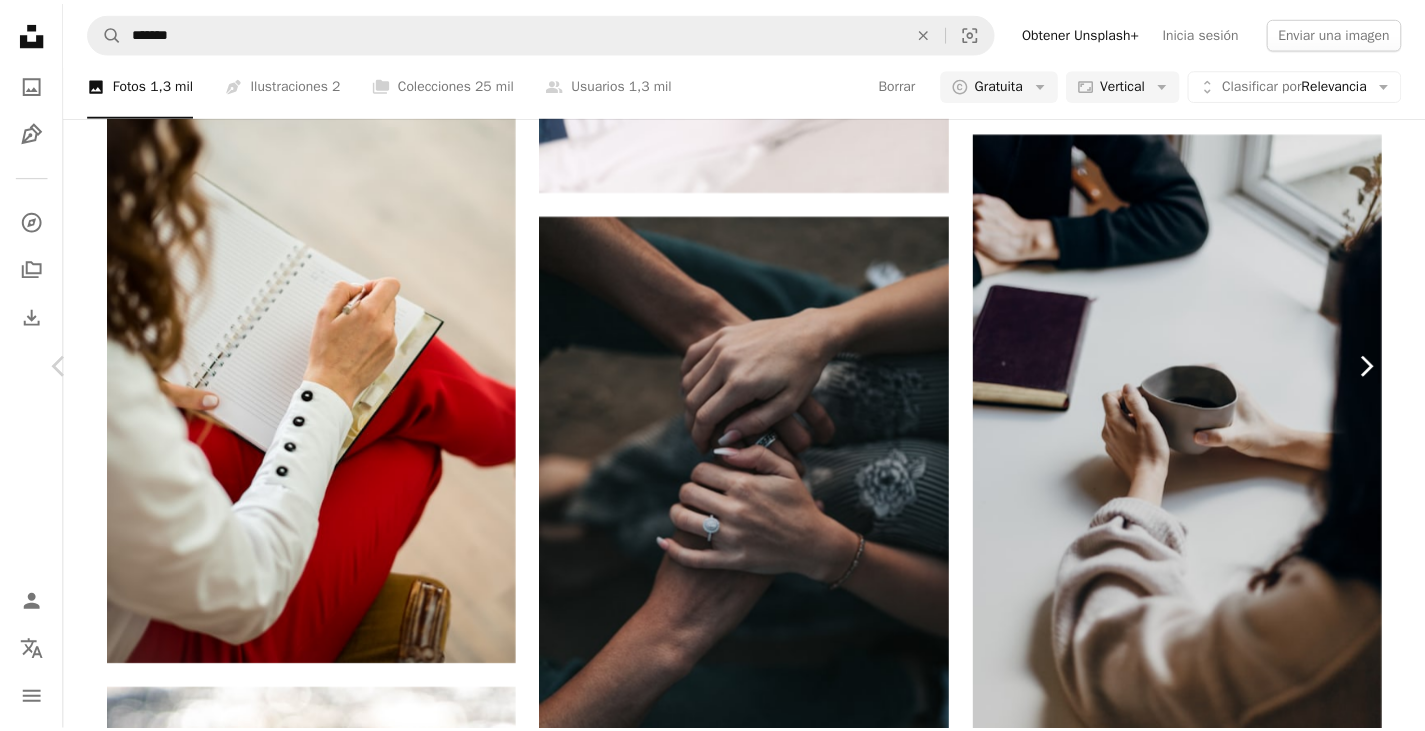scroll, scrollTop: 0, scrollLeft: 0, axis: both 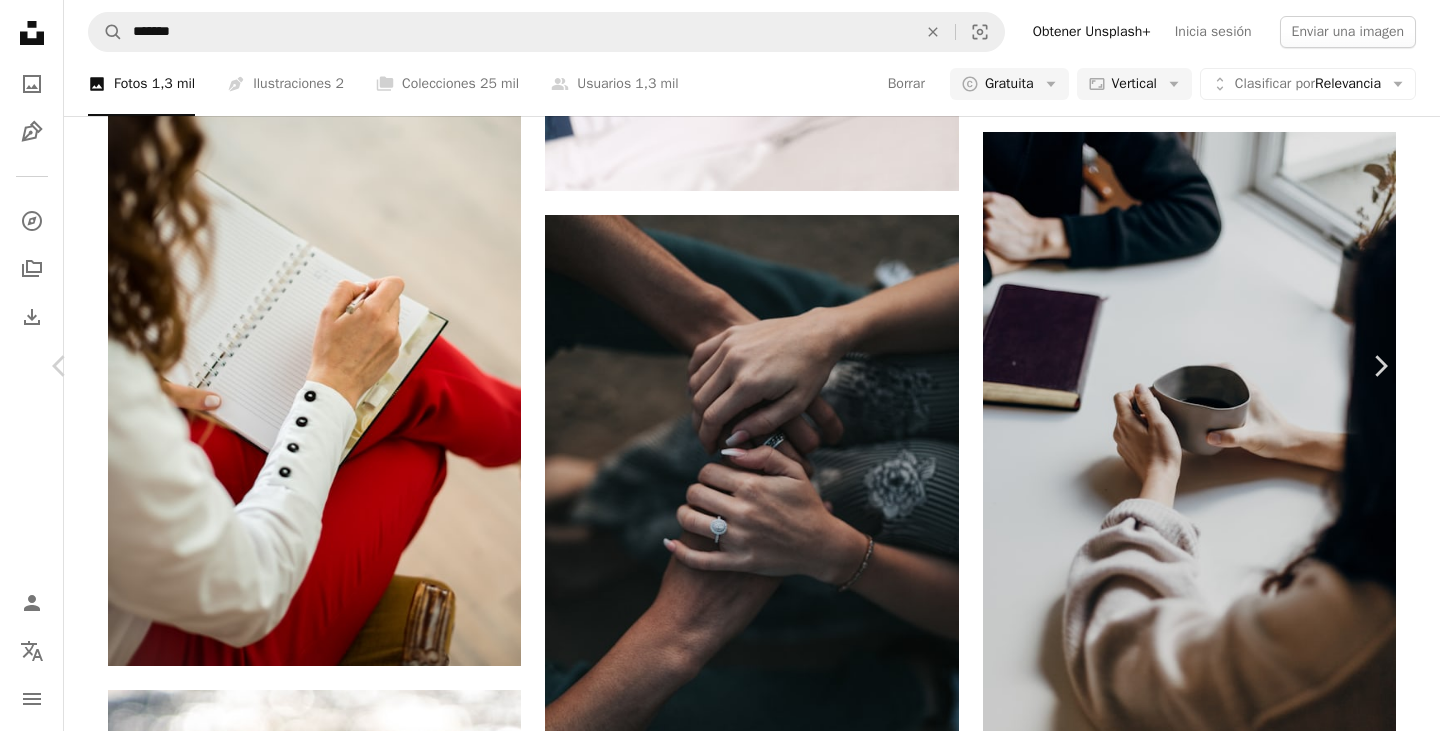 click on "An X shape" at bounding box center [20, 20] 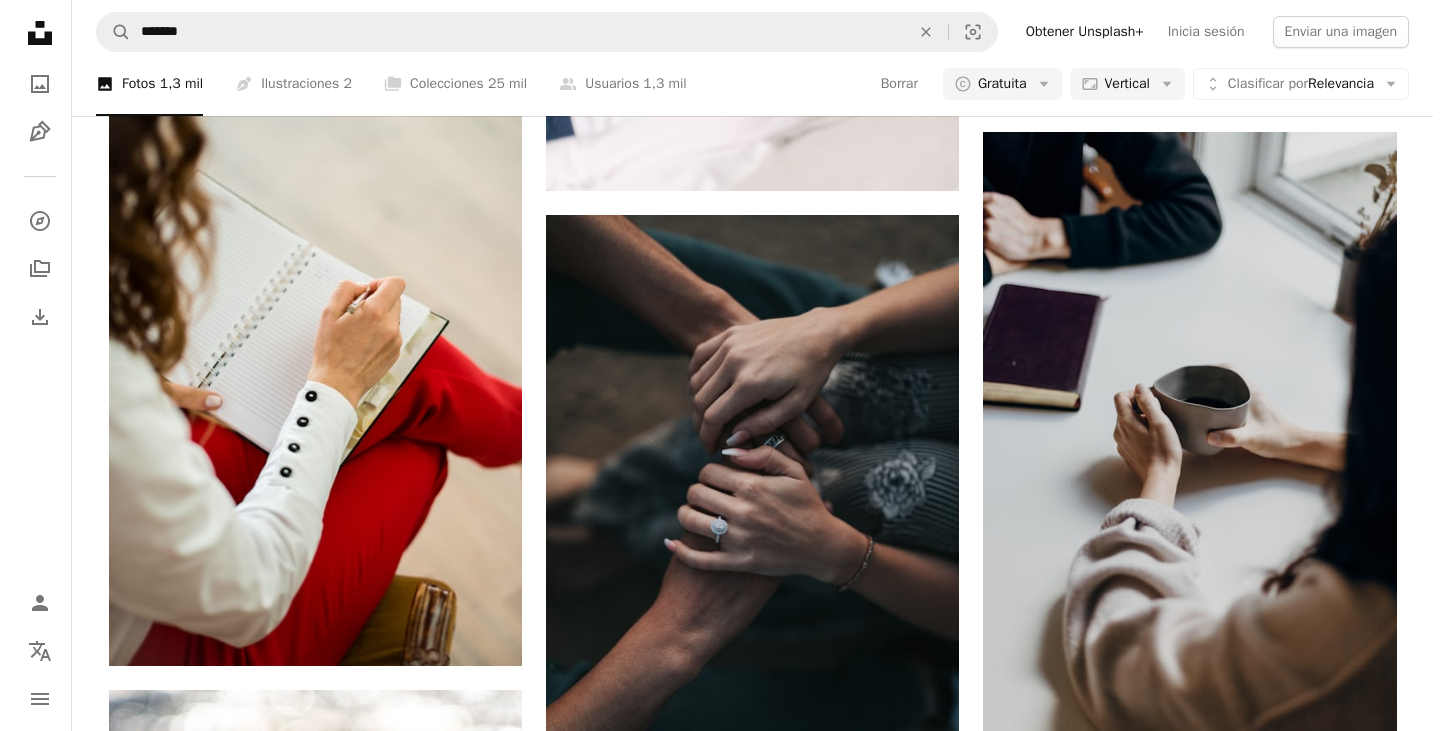 scroll, scrollTop: 3000, scrollLeft: 0, axis: vertical 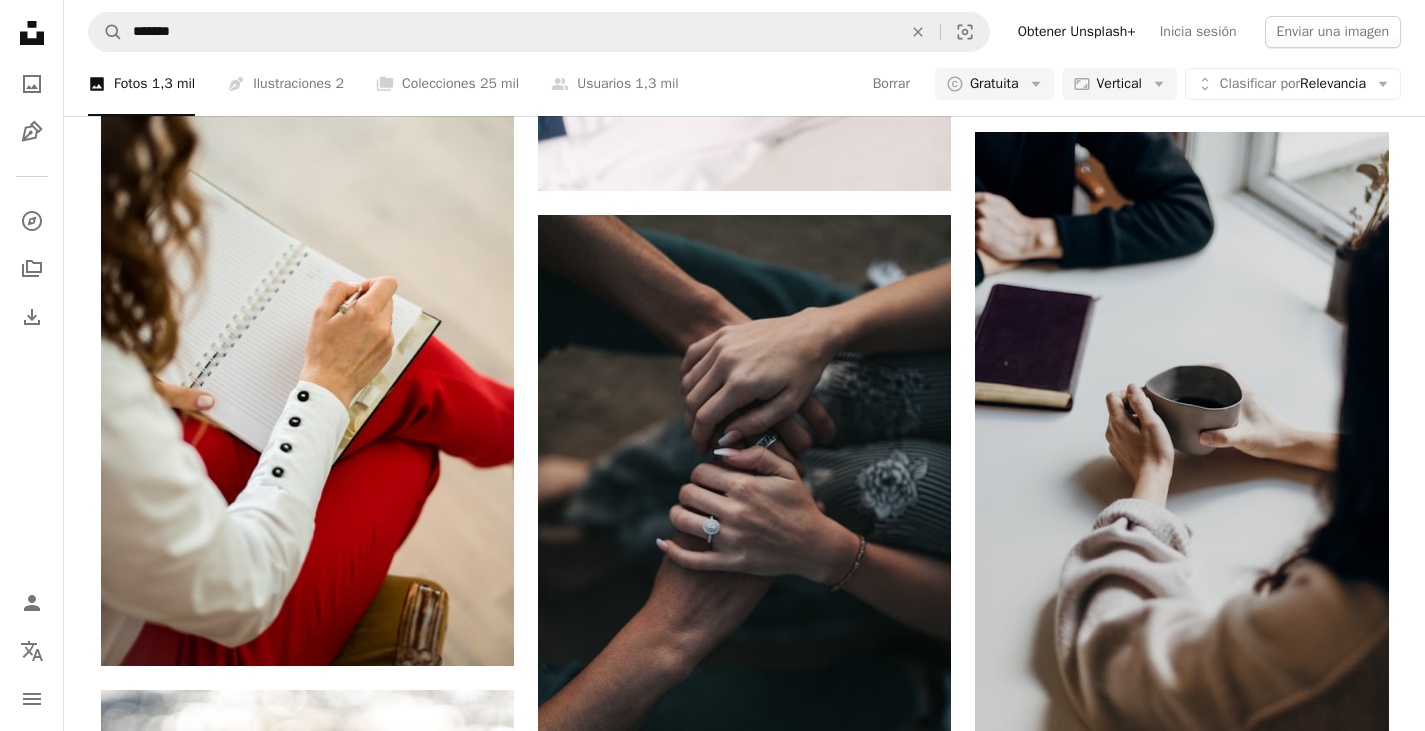 click at bounding box center (1181, 2306) 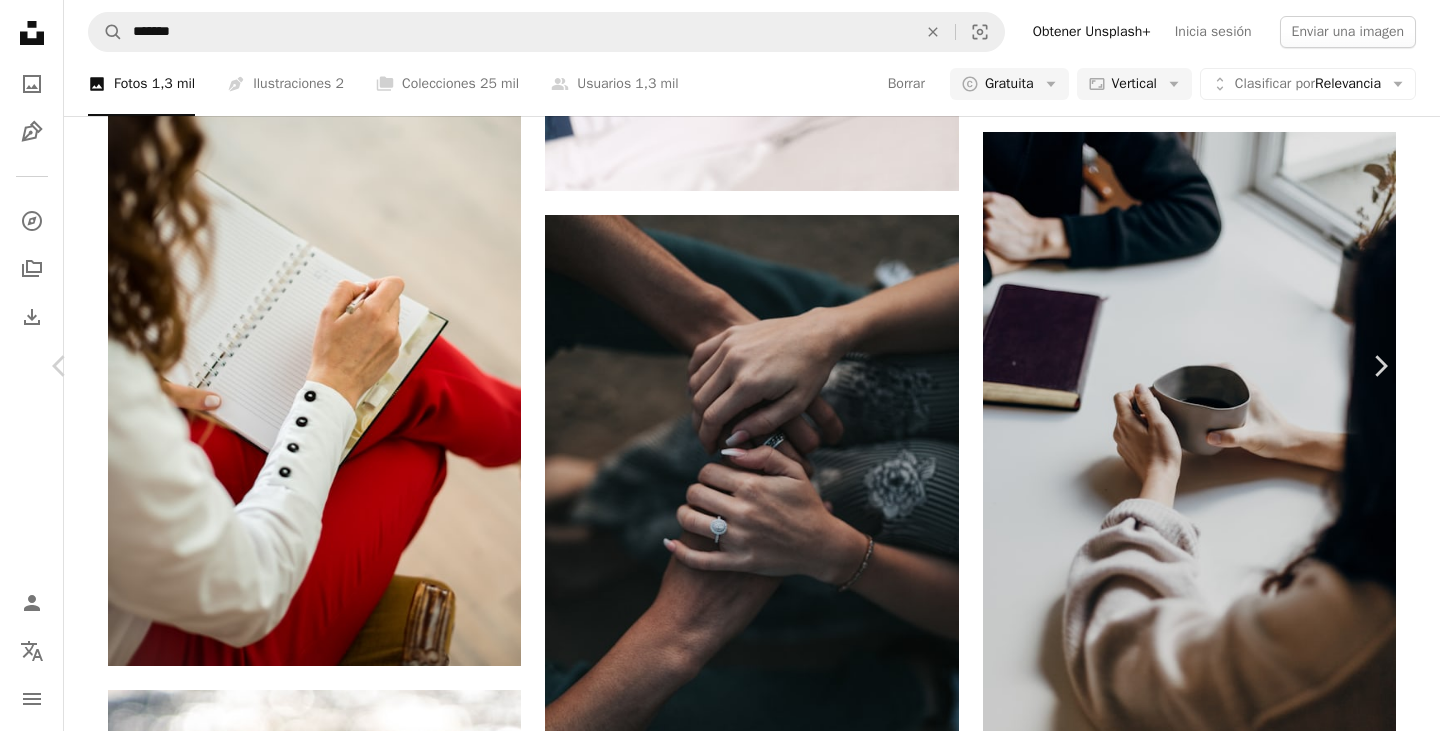 scroll, scrollTop: 3100, scrollLeft: 0, axis: vertical 